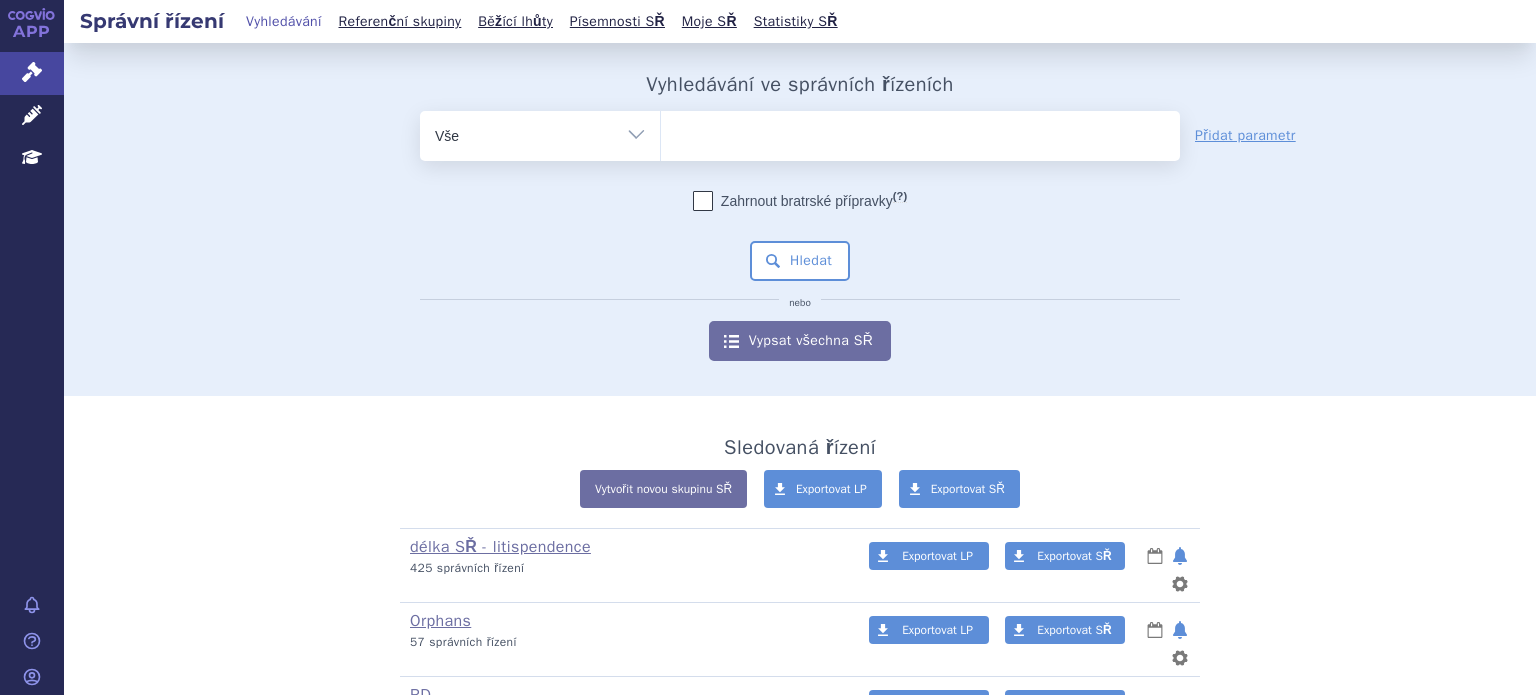 scroll, scrollTop: 0, scrollLeft: 0, axis: both 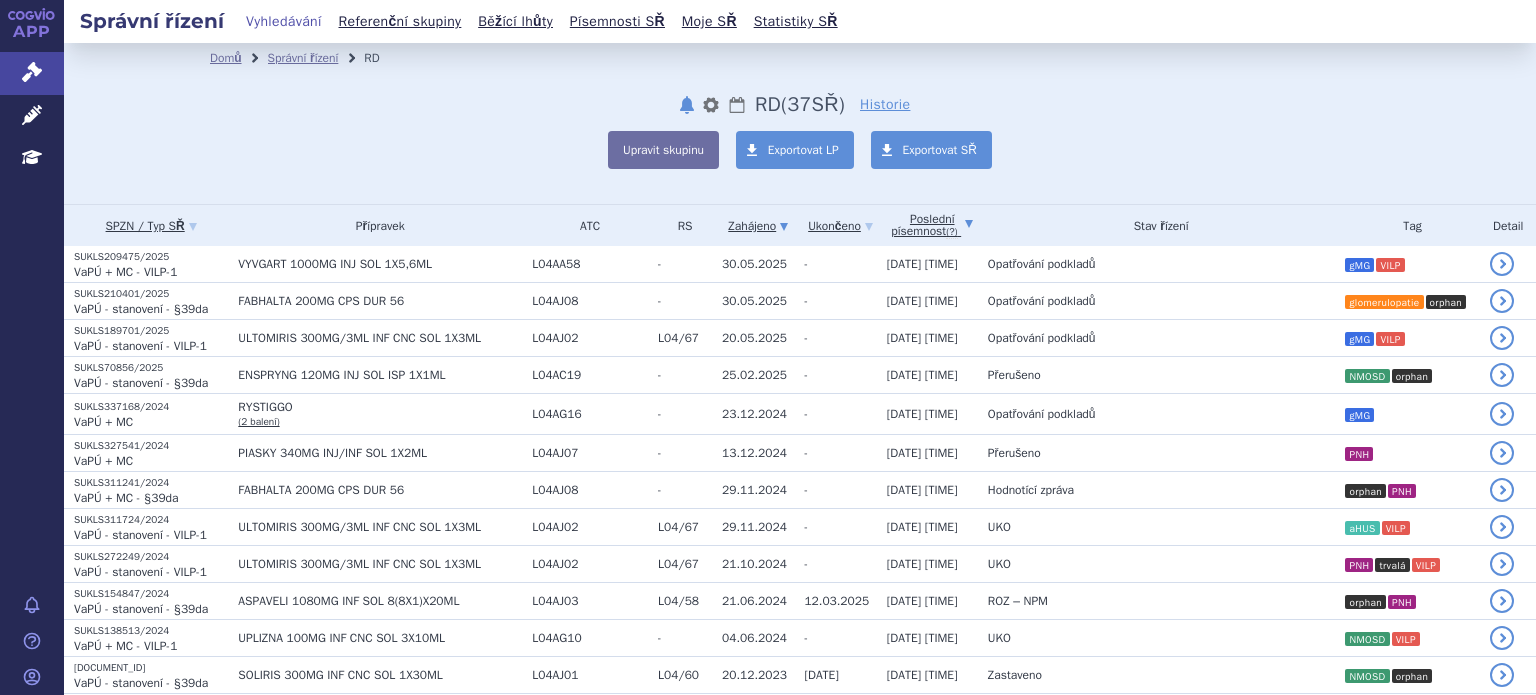 click on "Poslední písemnost  (?)" at bounding box center [932, 225] 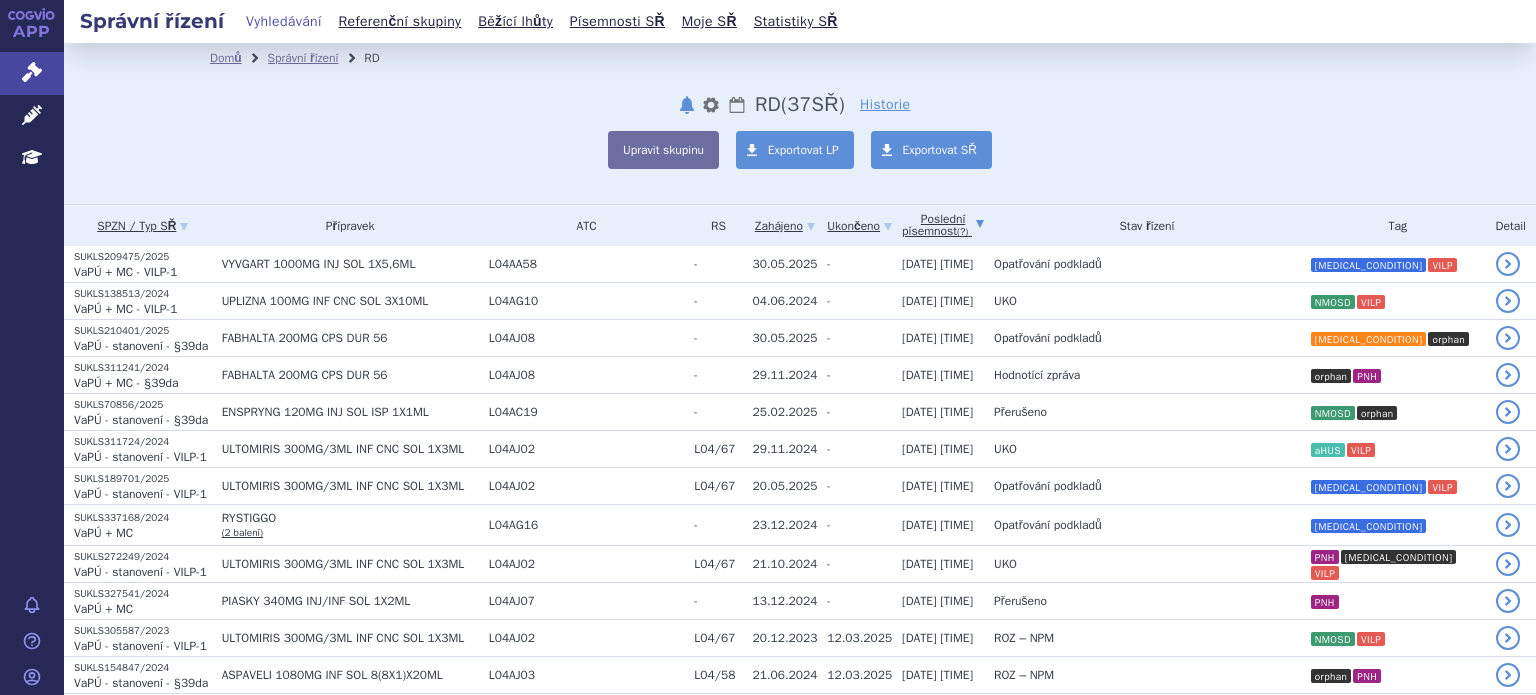 scroll, scrollTop: 0, scrollLeft: 0, axis: both 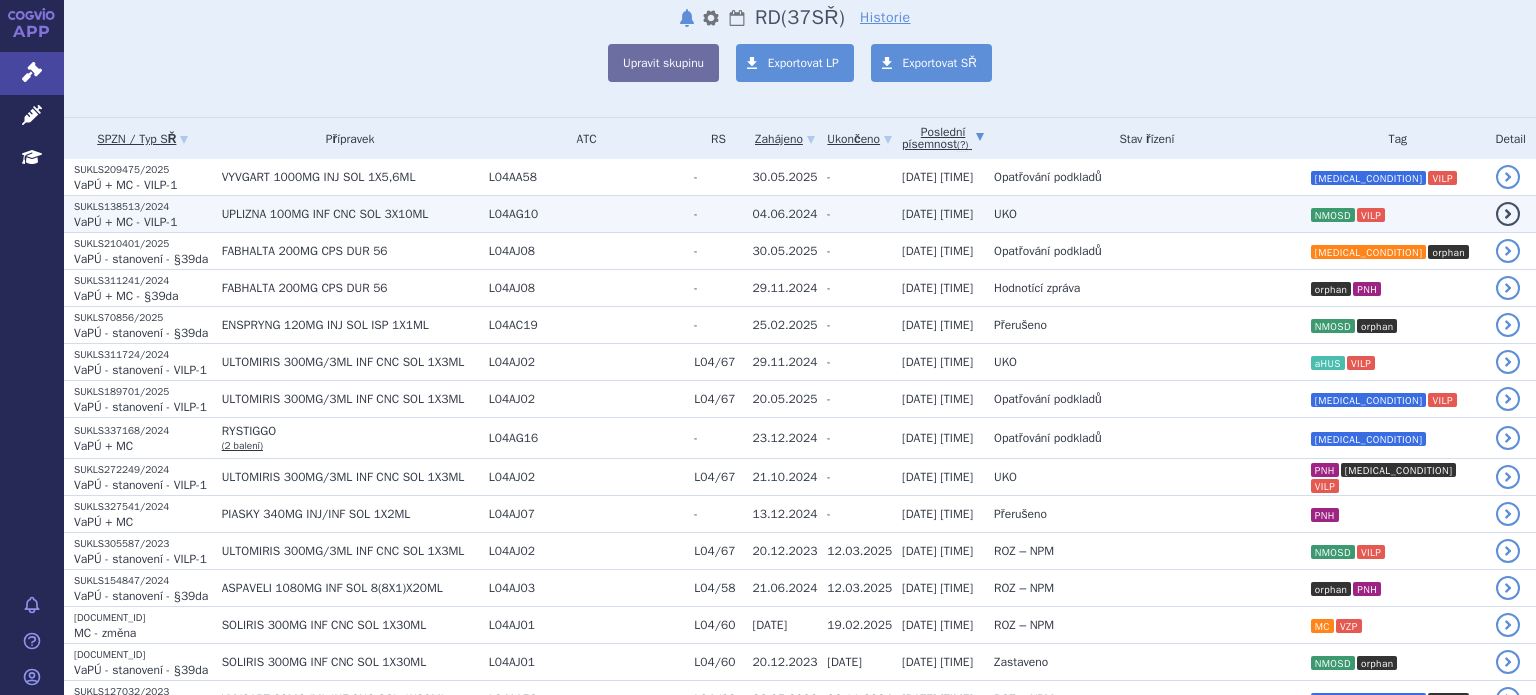 click on "UPLIZNA 100MG INF CNC SOL 3X10ML" at bounding box center (345, 214) 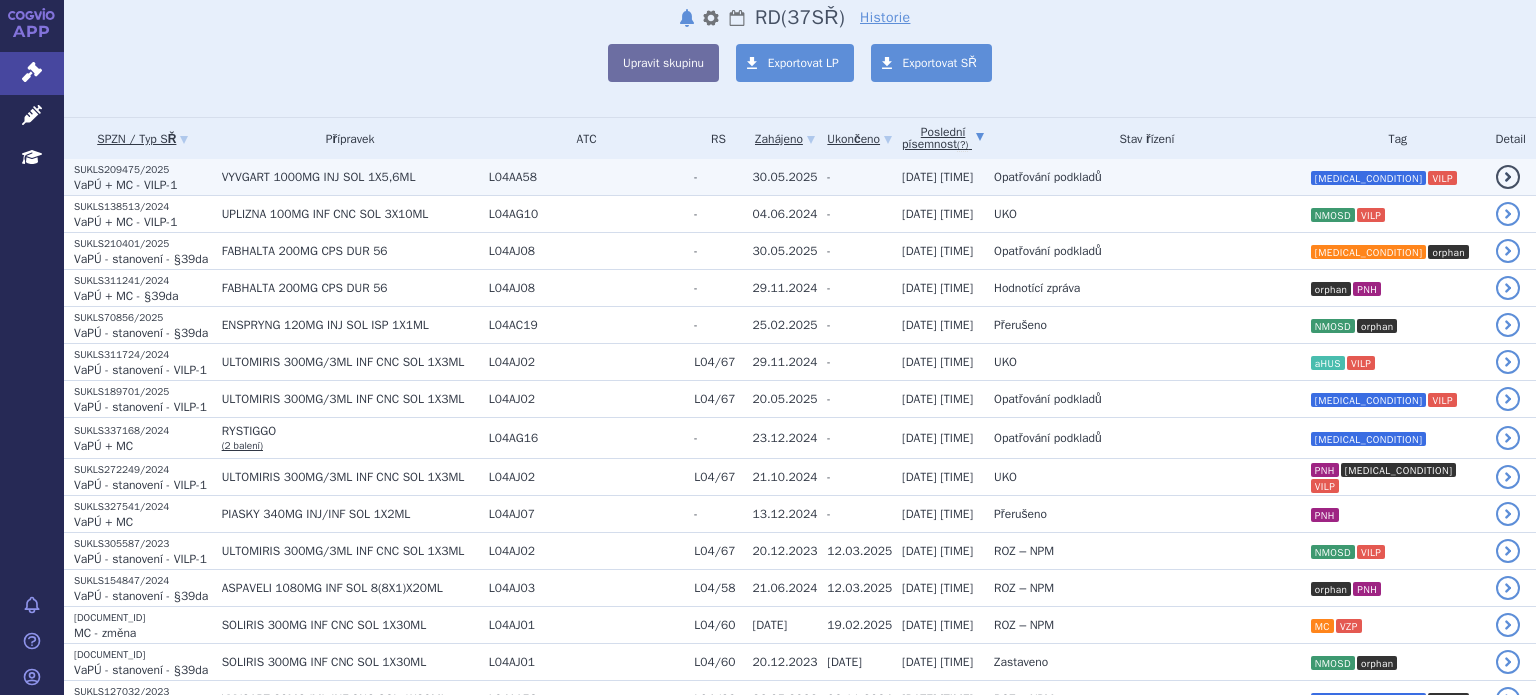 click on "VYVGART 1000MG INJ SOL 1X5,6ML" at bounding box center [345, 177] 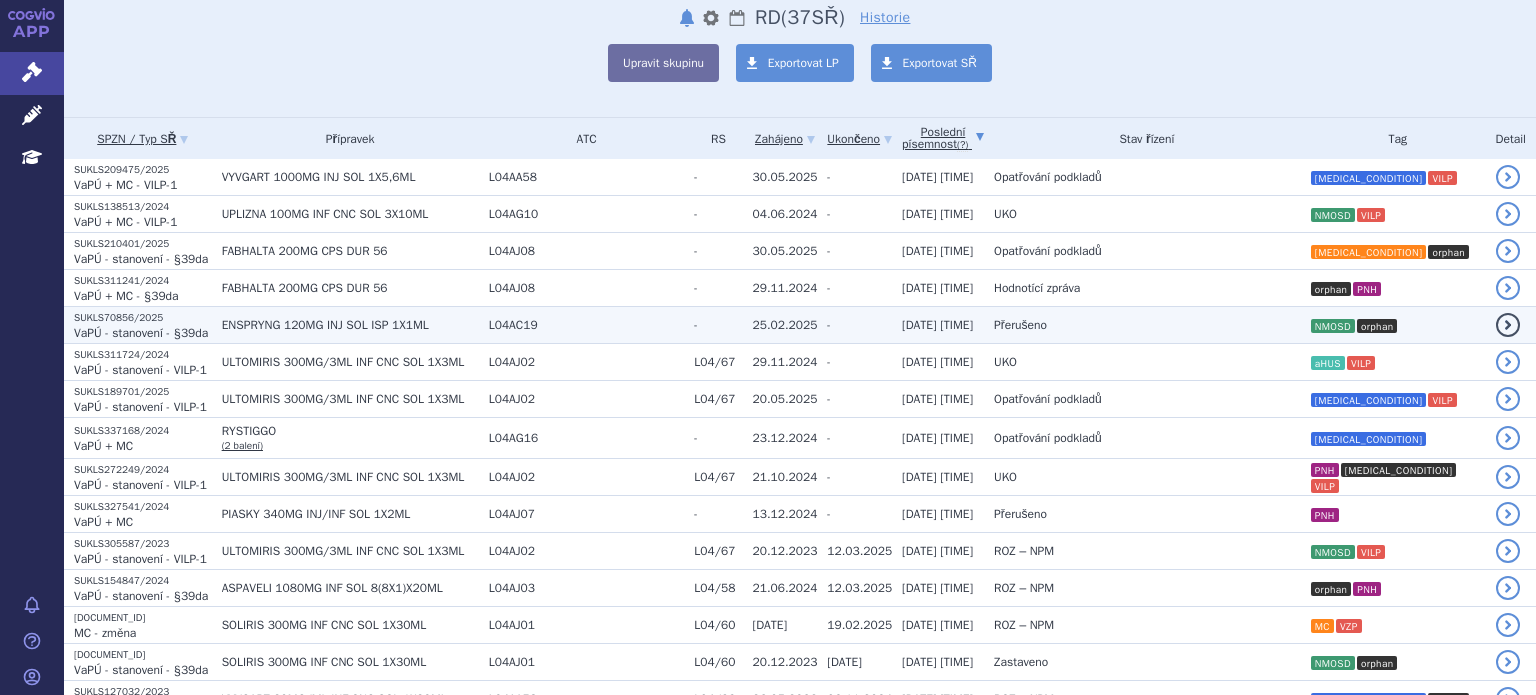 click on "ENSPRYNG 120MG INJ SOL ISP 1X1ML" at bounding box center (350, 325) 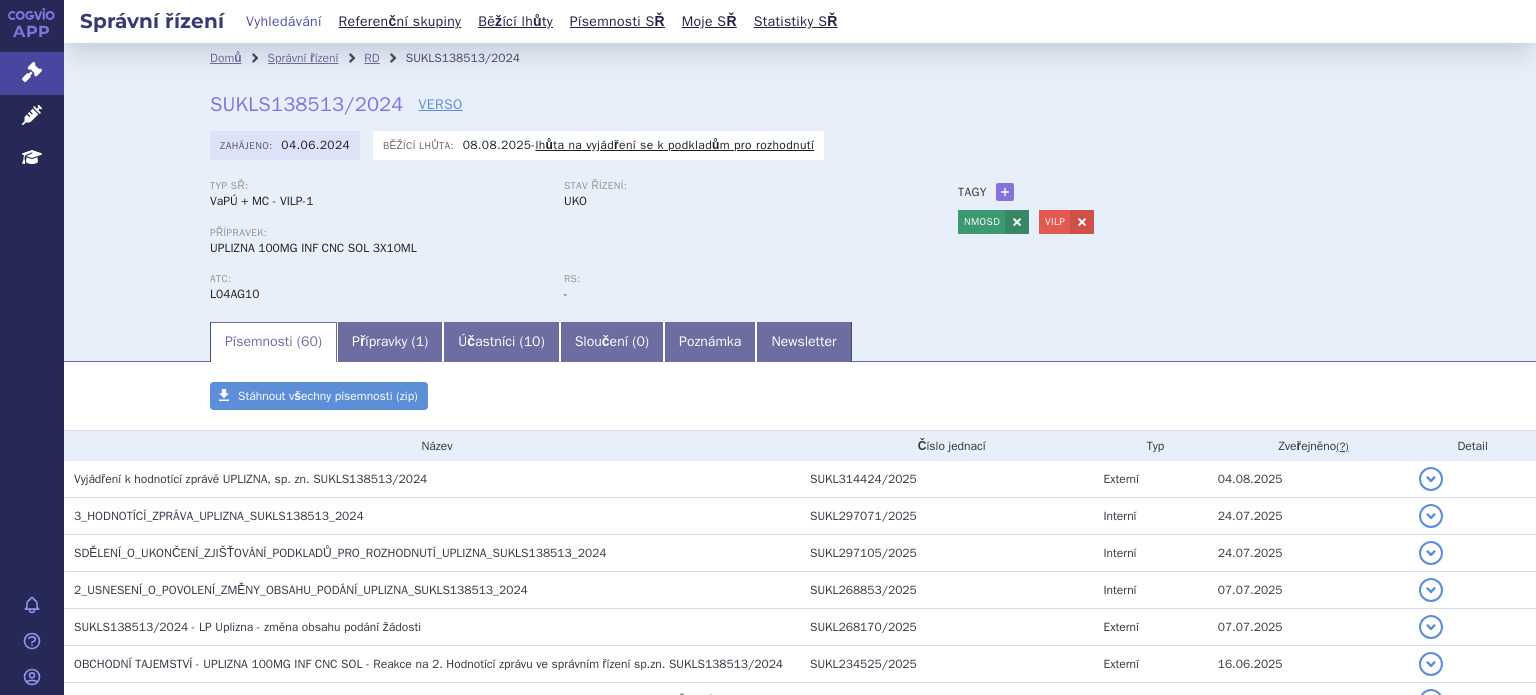 scroll, scrollTop: 0, scrollLeft: 0, axis: both 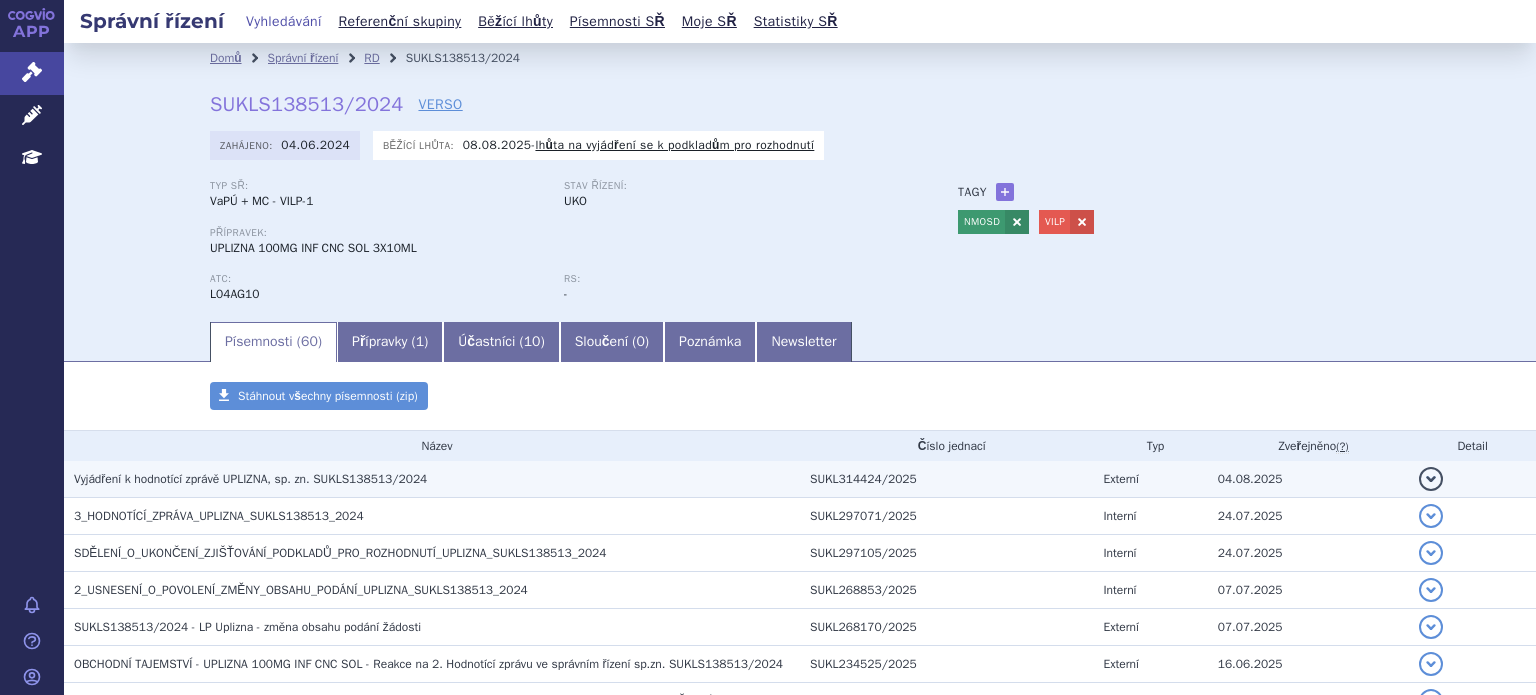 click on "Vyjádření k hodnotící zprávě UPLIZNA, sp. zn. SUKLS138513/2024" at bounding box center (250, 479) 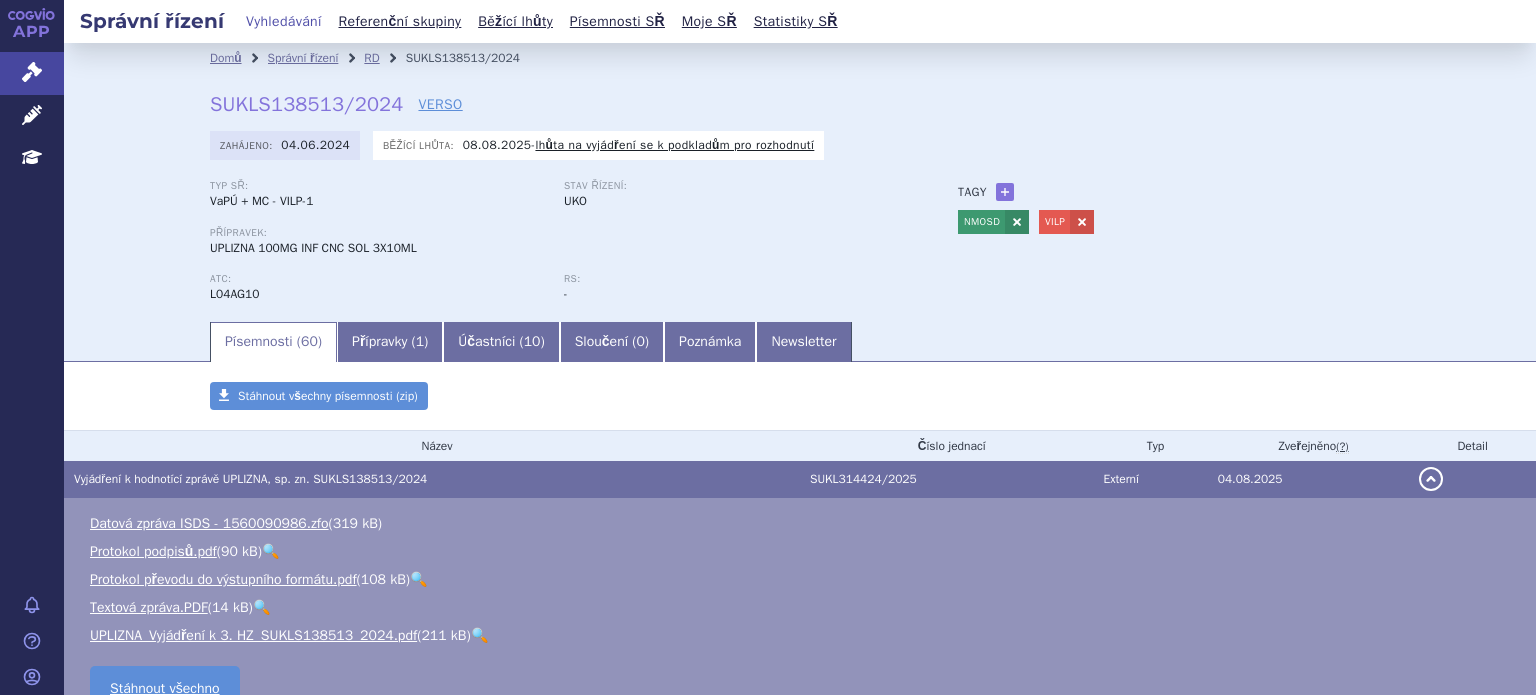 scroll, scrollTop: 100, scrollLeft: 0, axis: vertical 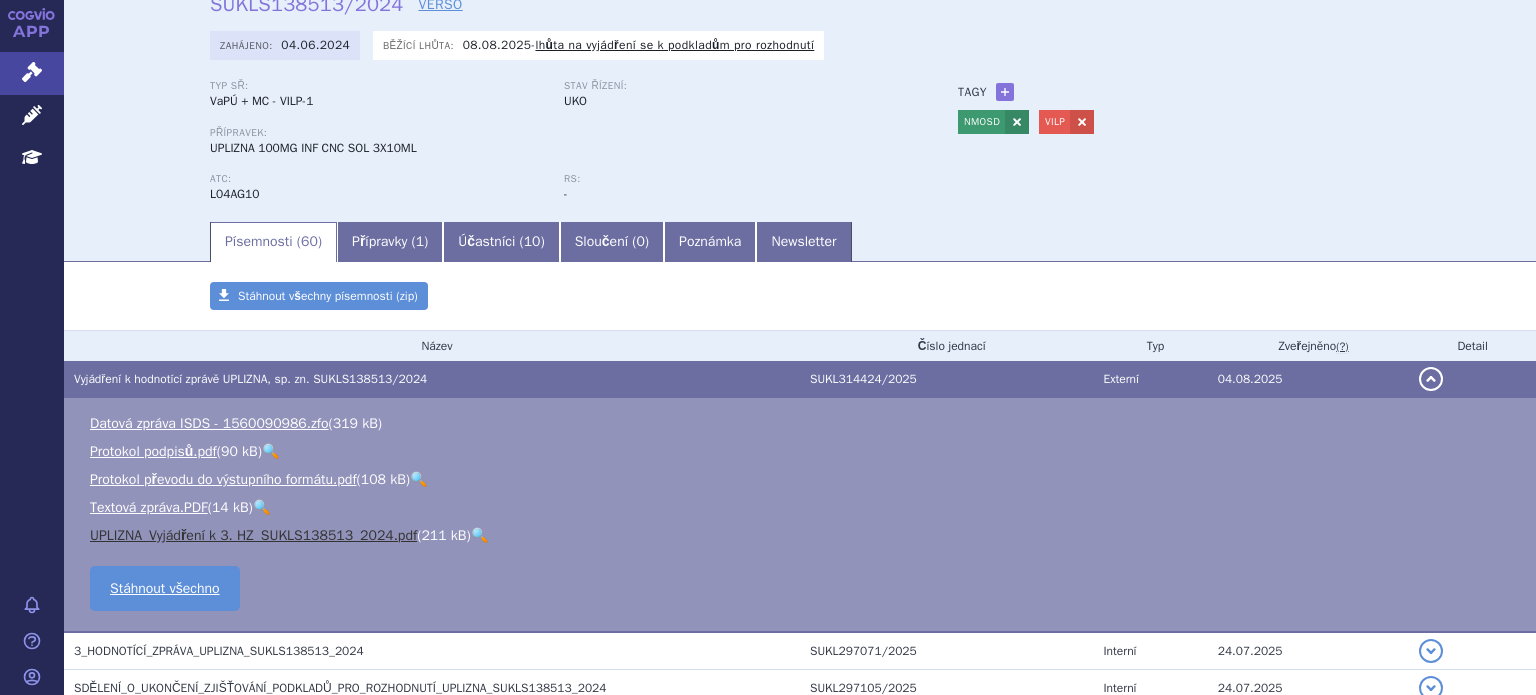 click on "UPLIZNA_Vyjádření k 3. HZ_SUKLS138513_2024.pdf" at bounding box center (253, 535) 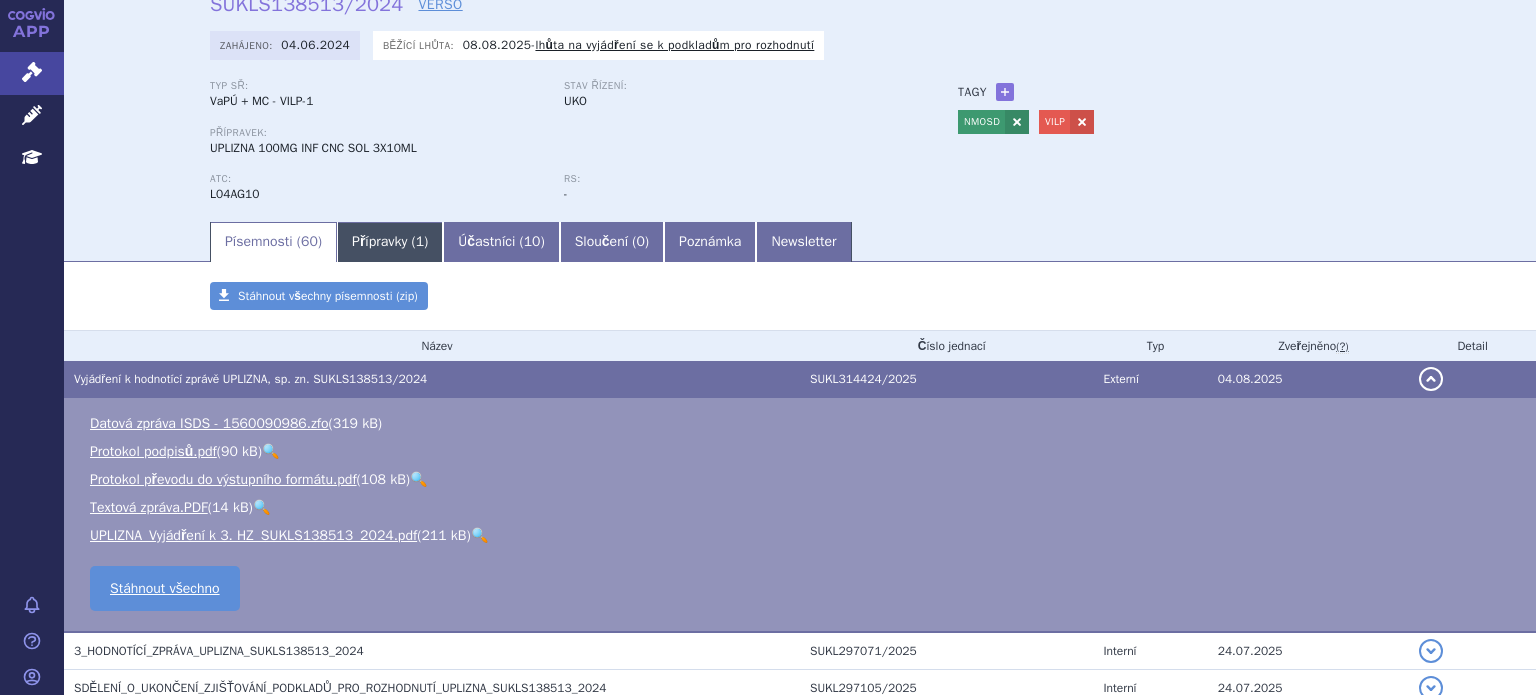 click on "Přípravky ( 1 )" at bounding box center (390, 242) 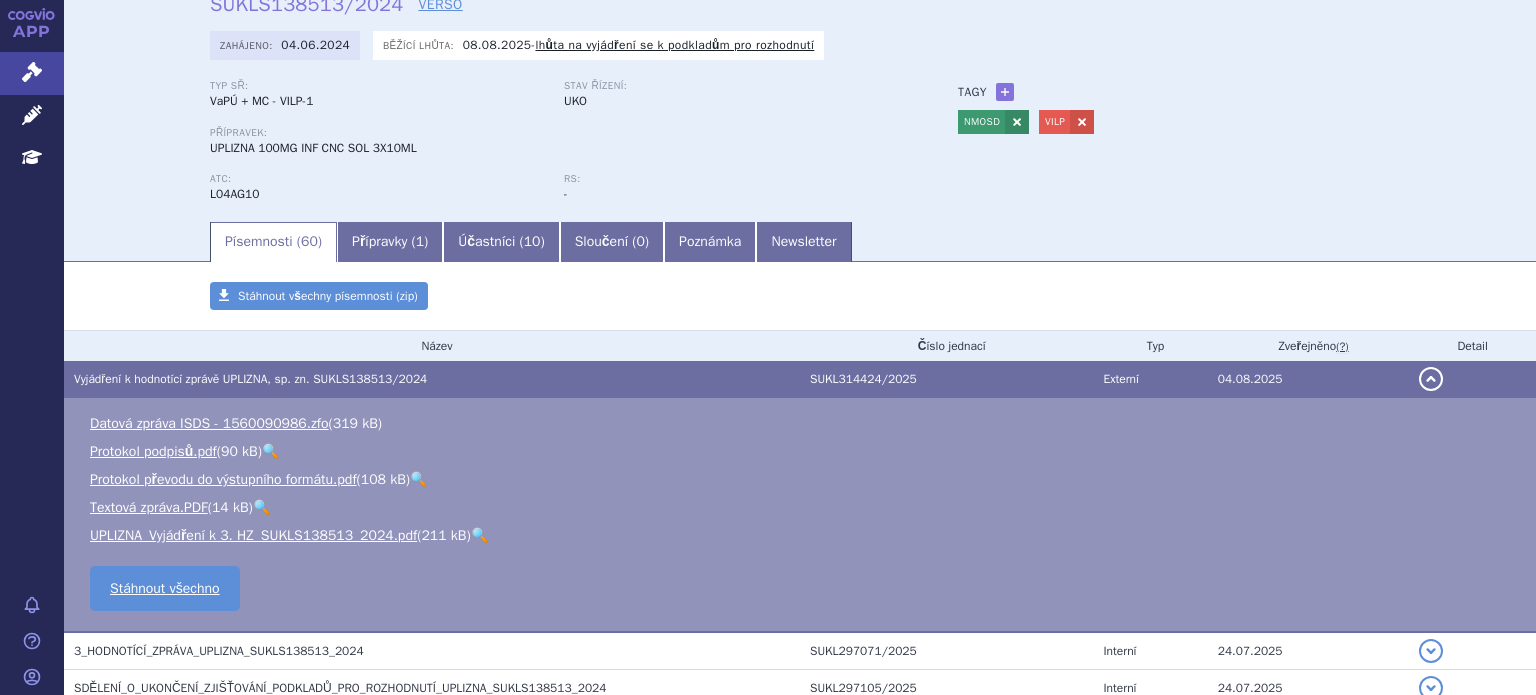 scroll, scrollTop: 0, scrollLeft: 0, axis: both 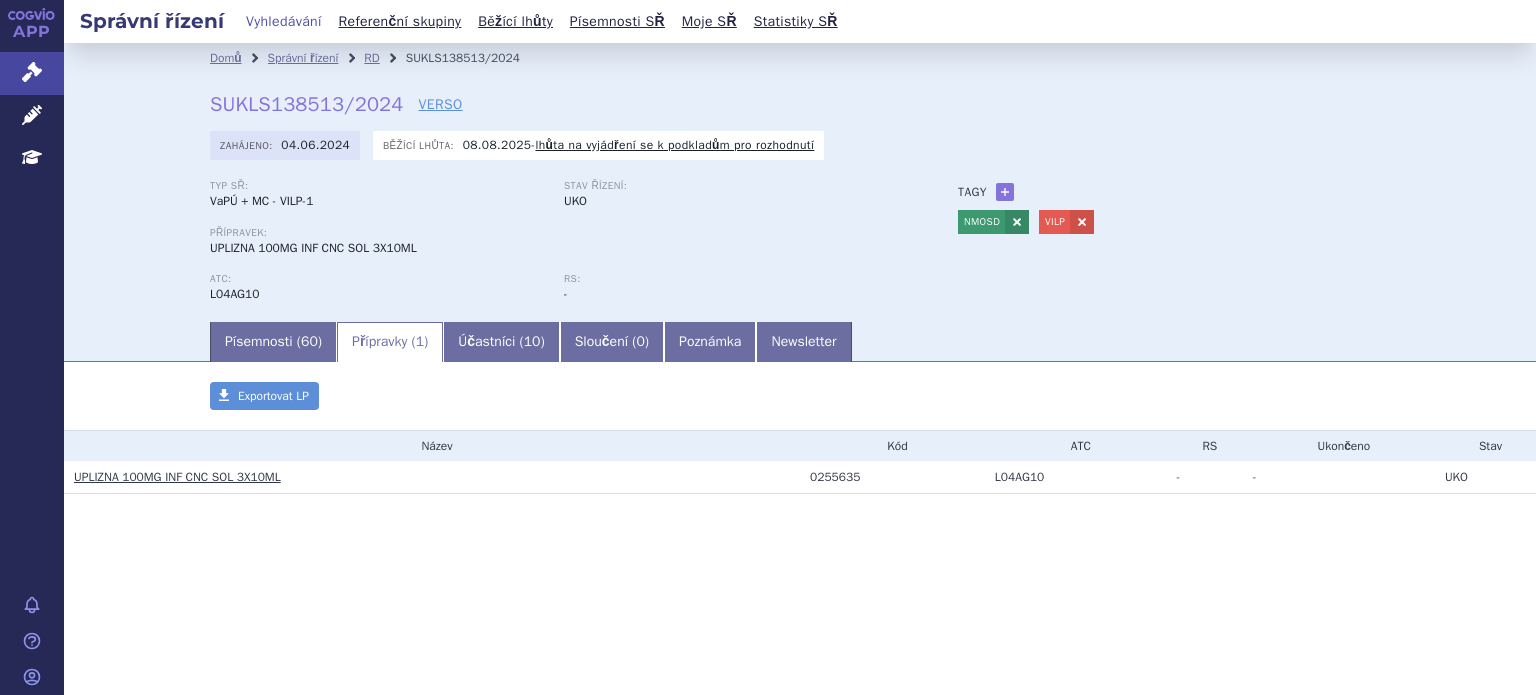 click on "UPLIZNA 100MG INF CNC SOL 3X10ML" at bounding box center (177, 477) 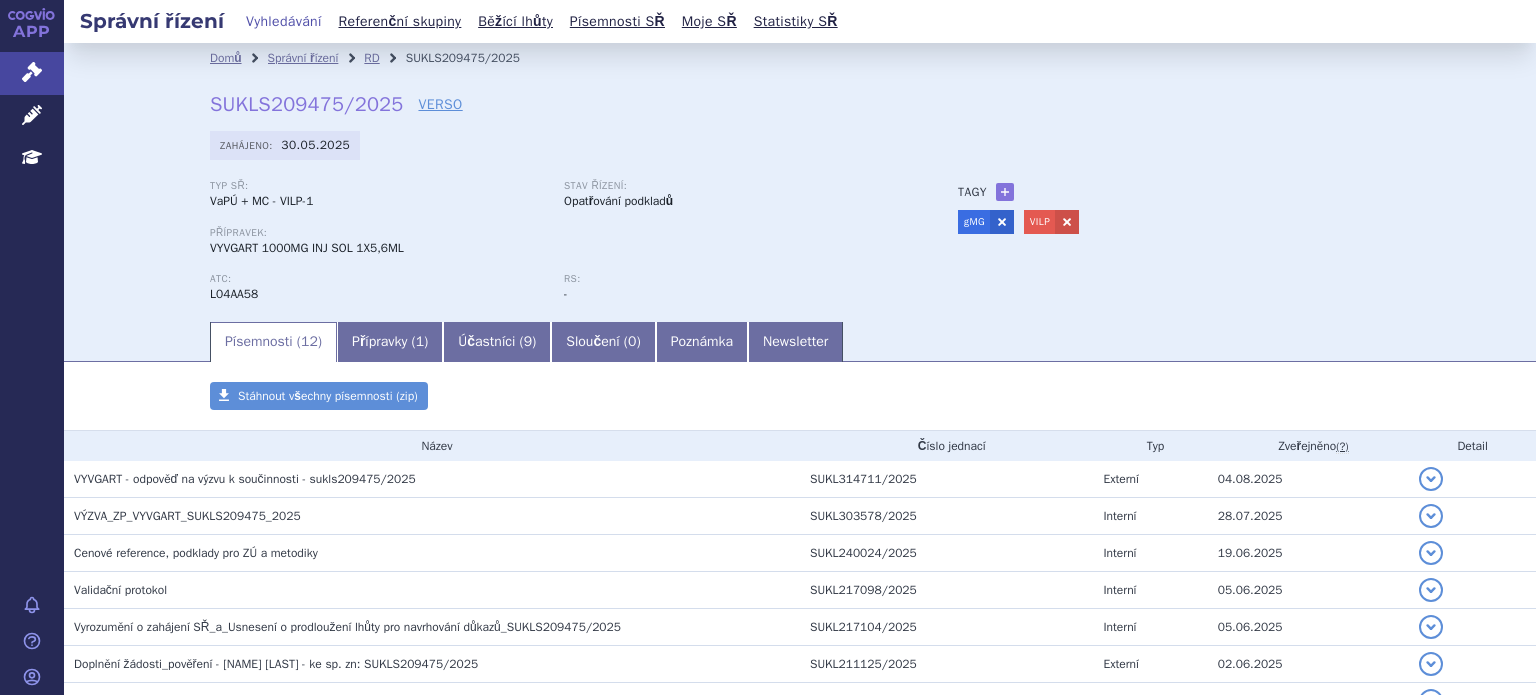 scroll, scrollTop: 0, scrollLeft: 0, axis: both 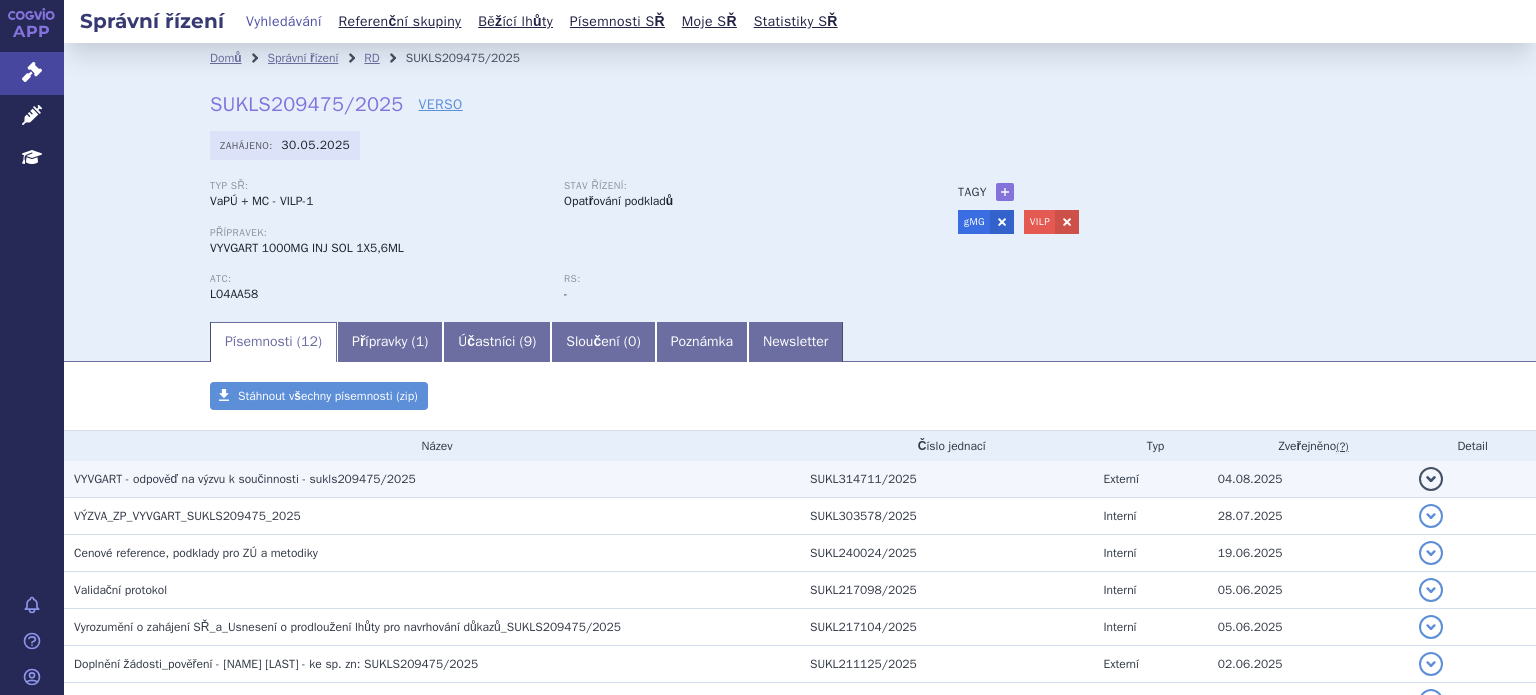 click on "VYVGART - odpověď na výzvu k součinnosti - sukls209475/2025" at bounding box center [245, 479] 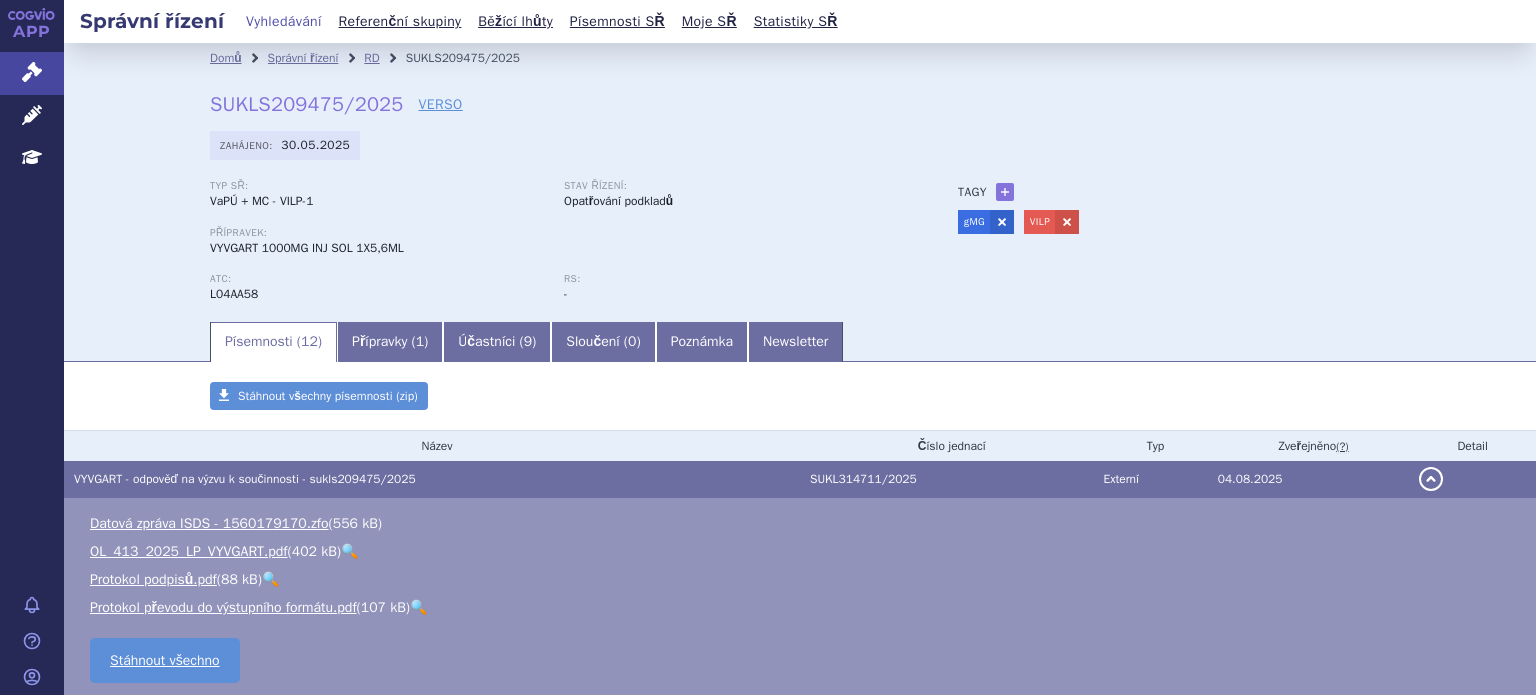 click on "VYVGART - odpověď na výzvu k součinnosti - sukls209475/2025" at bounding box center [245, 479] 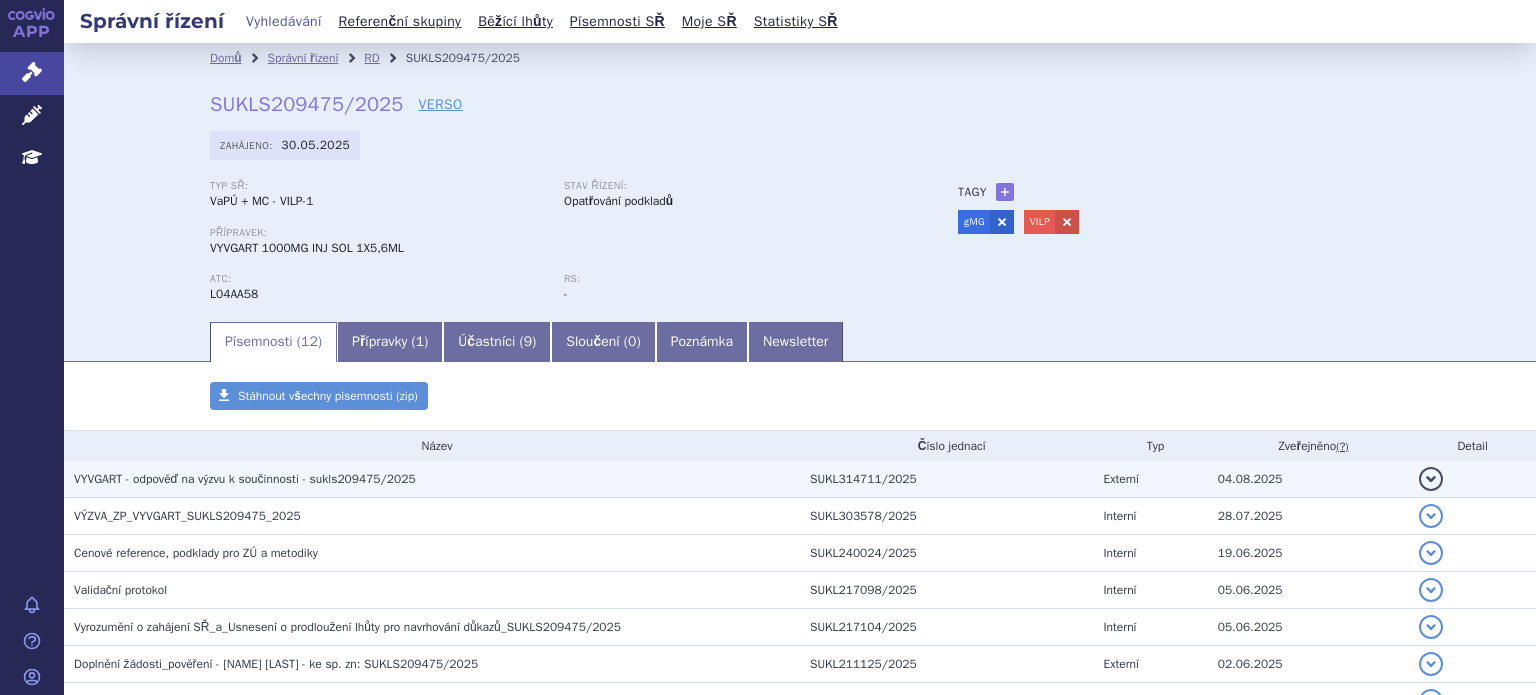 click on "VYVGART - odpověď na výzvu k součinnosti - sukls209475/2025" at bounding box center (245, 479) 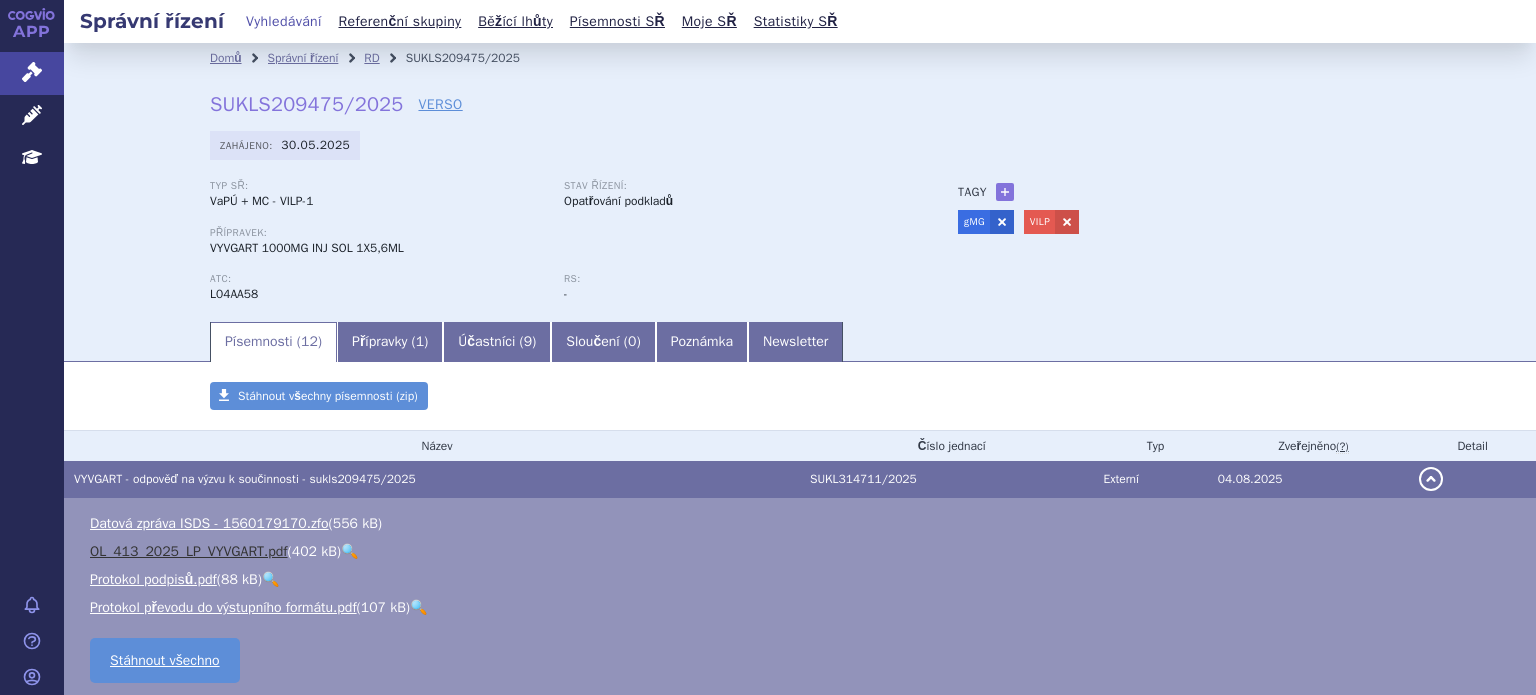 click on "OL_413_2025_LP_VYVGART.pdf" at bounding box center [189, 551] 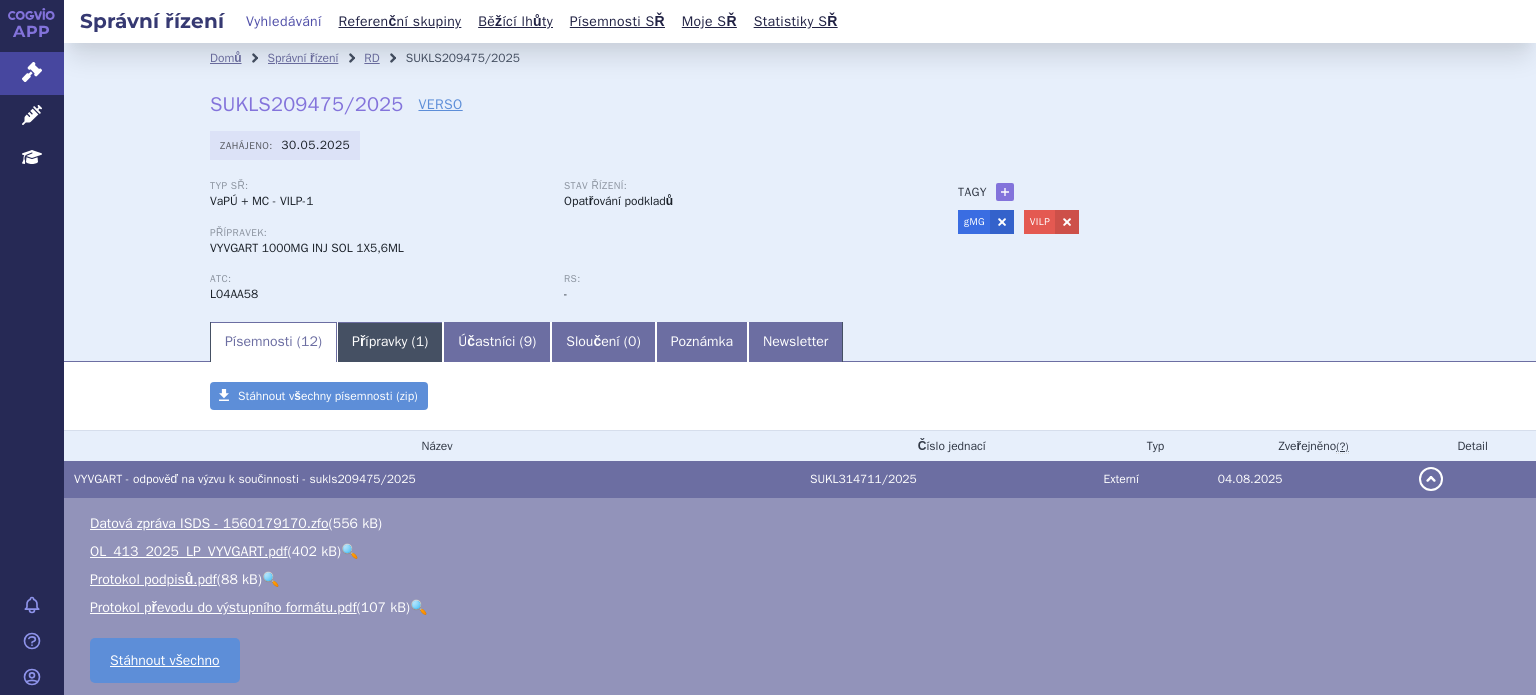 click on "Přípravky ( 1 )" at bounding box center [390, 342] 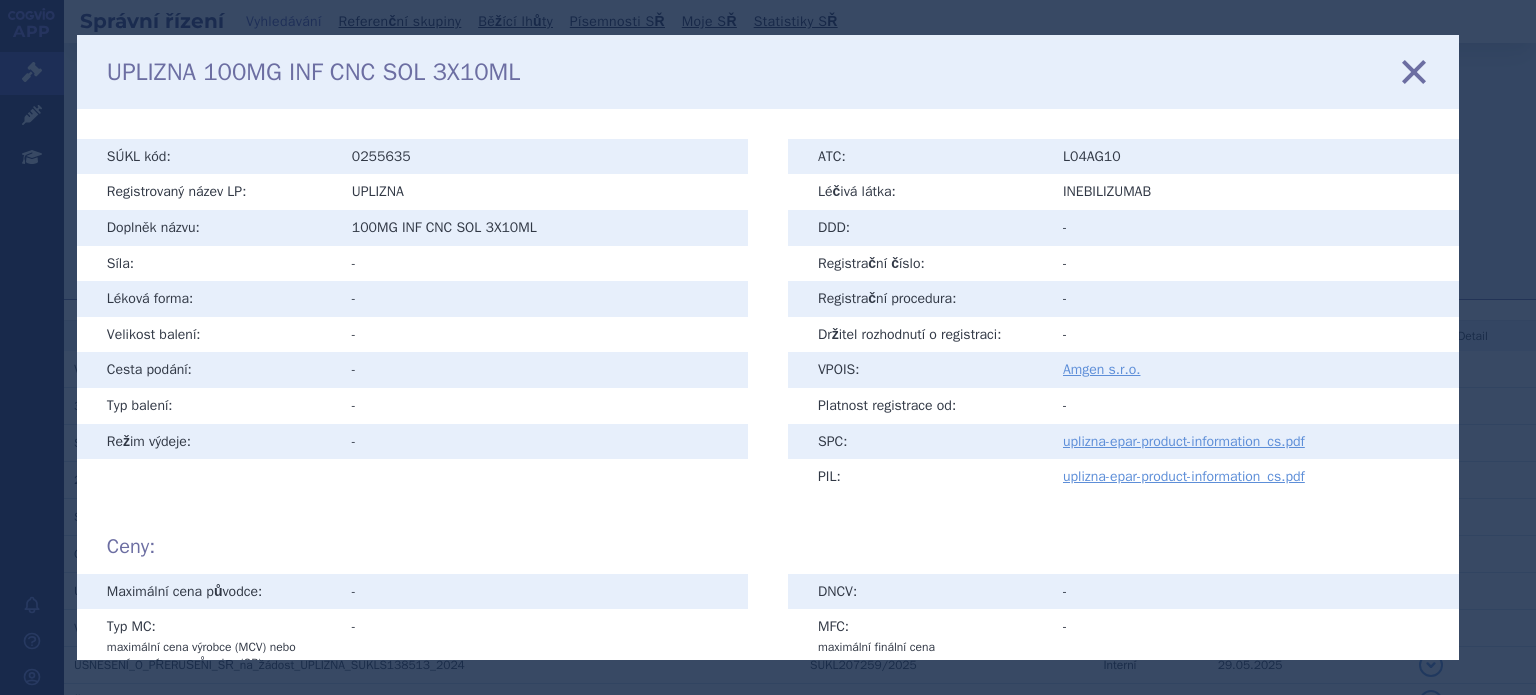 scroll, scrollTop: 0, scrollLeft: 0, axis: both 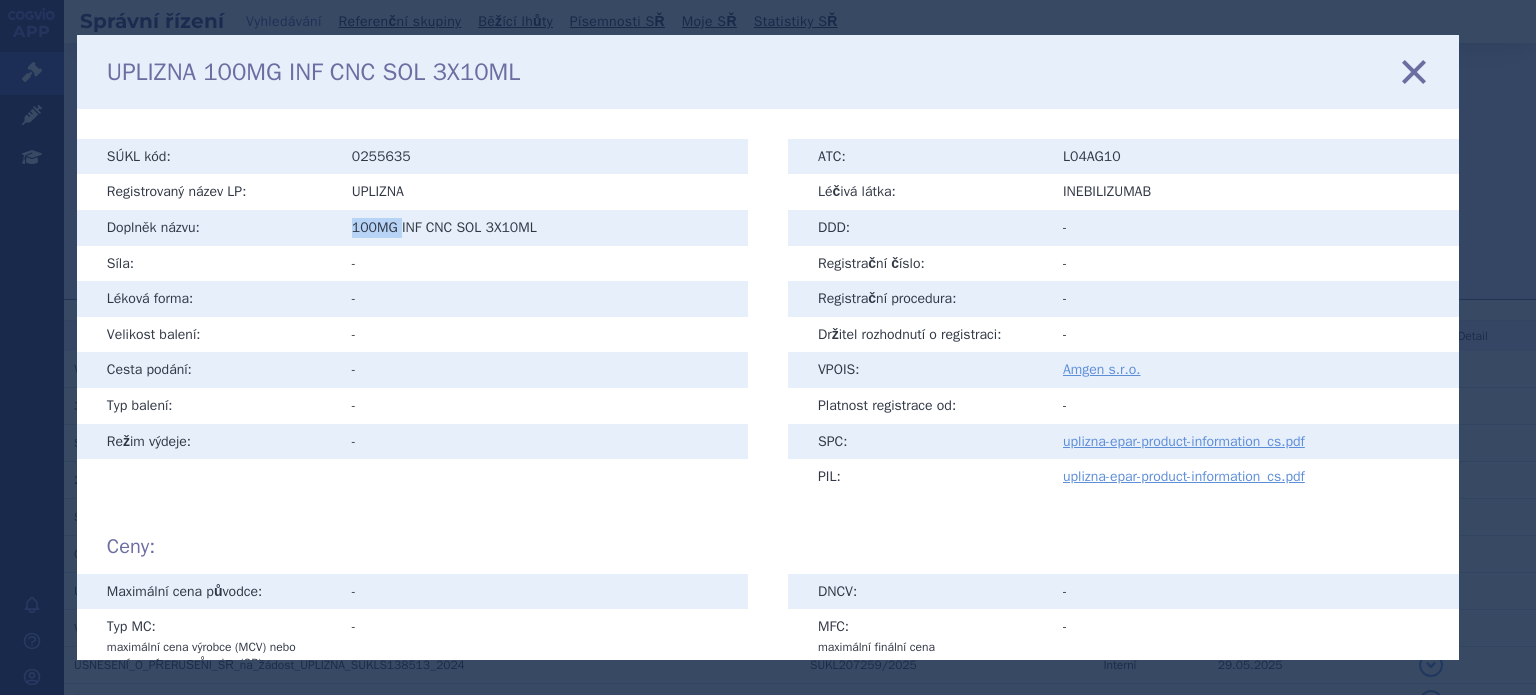 click on "100MG INF CNC SOL 3X10ML" at bounding box center (542, 228) 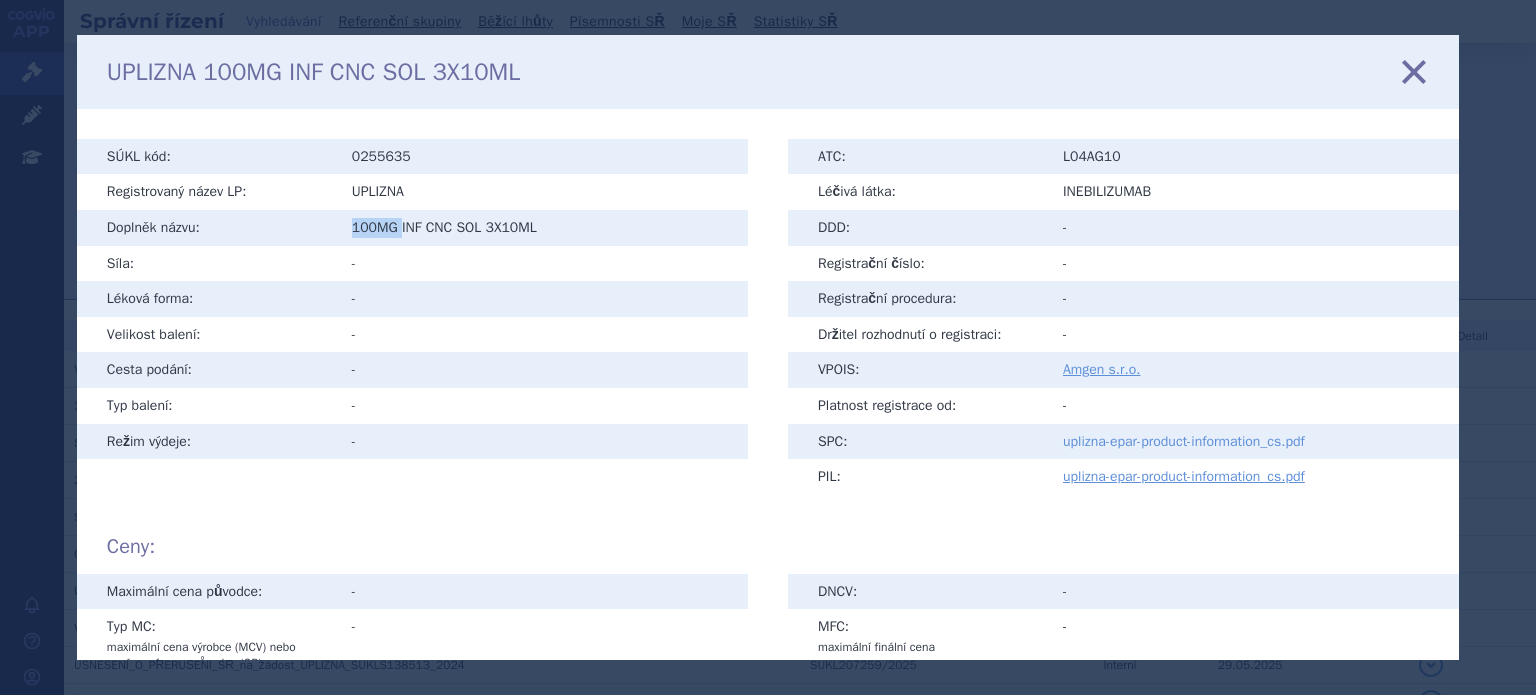 click on "uplizna-epar-product-information_cs.pdf" at bounding box center (1184, 441) 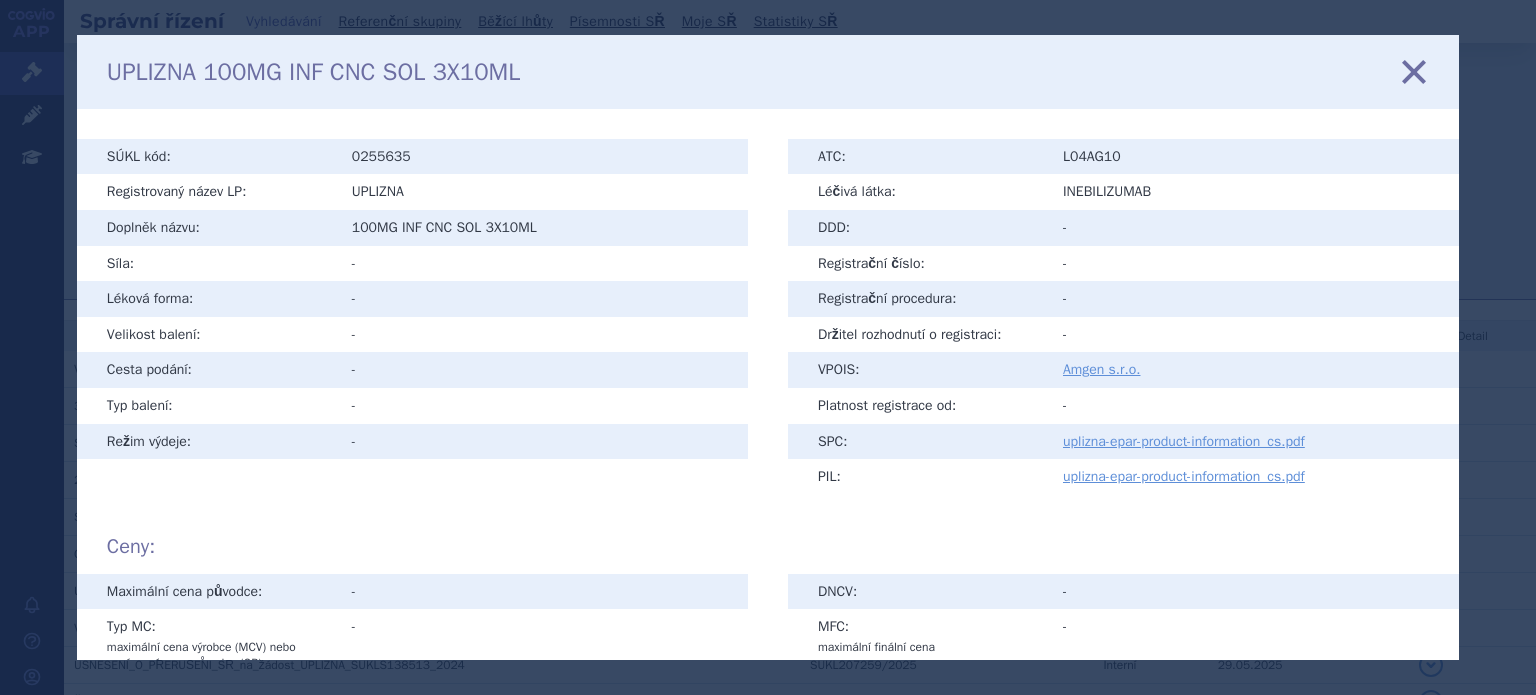 click on "UPLIZNA 100MG INF CNC SOL 3X10ML
zavřít" at bounding box center (768, 72) 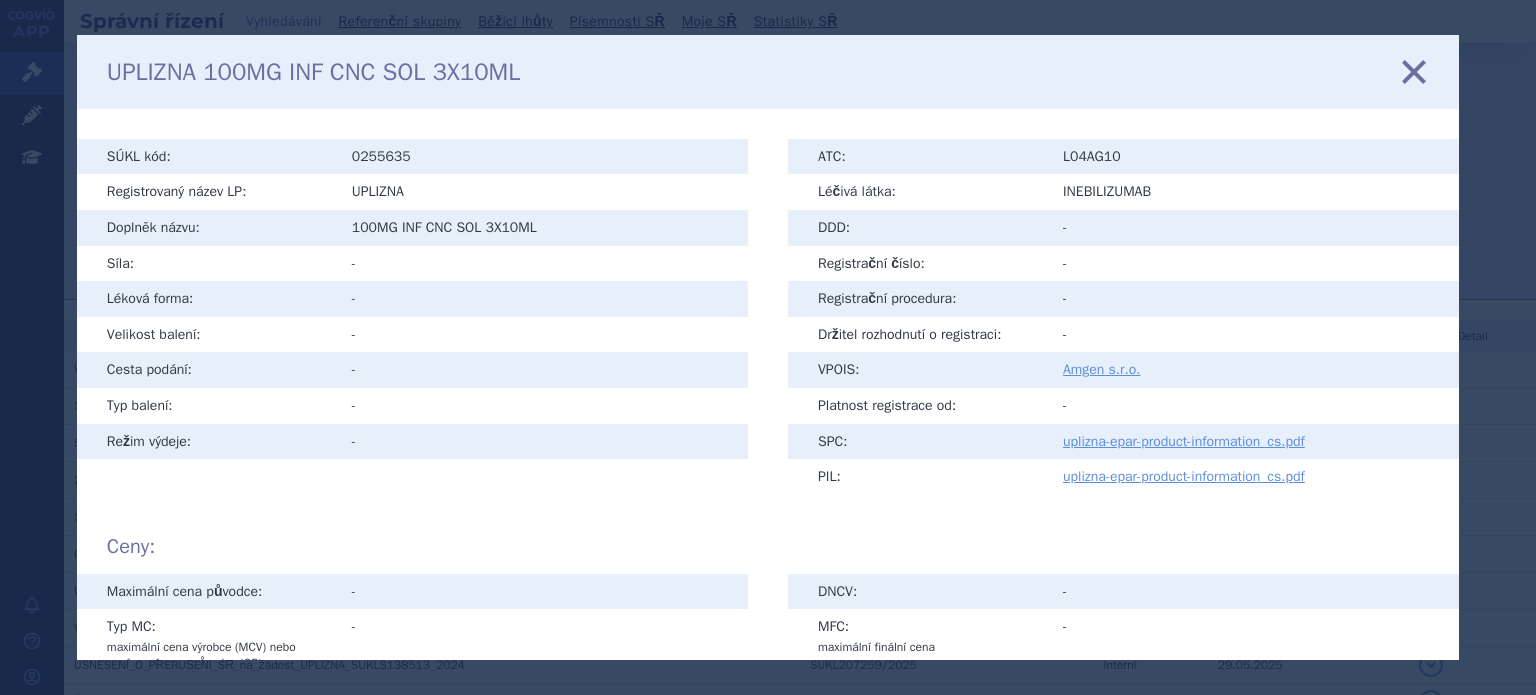 click at bounding box center (1414, 72) 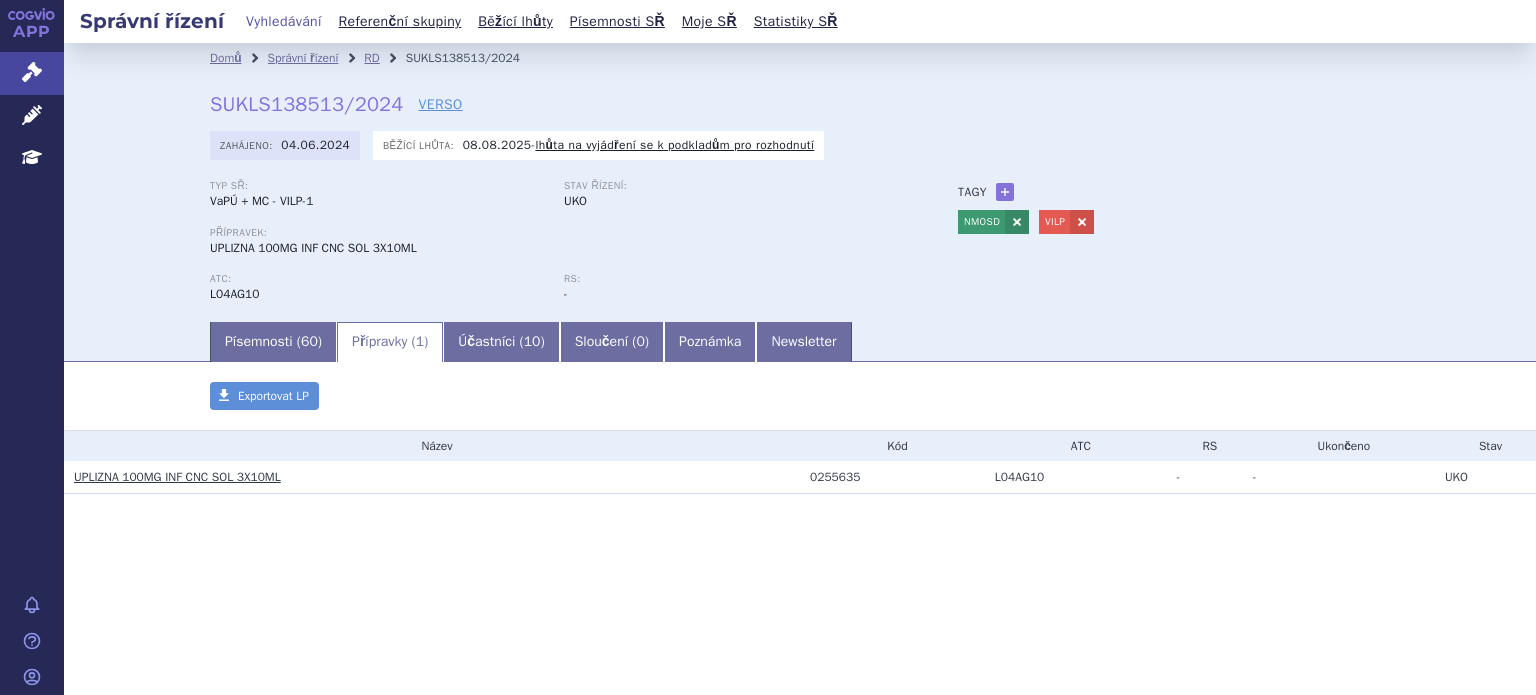 scroll, scrollTop: 0, scrollLeft: 0, axis: both 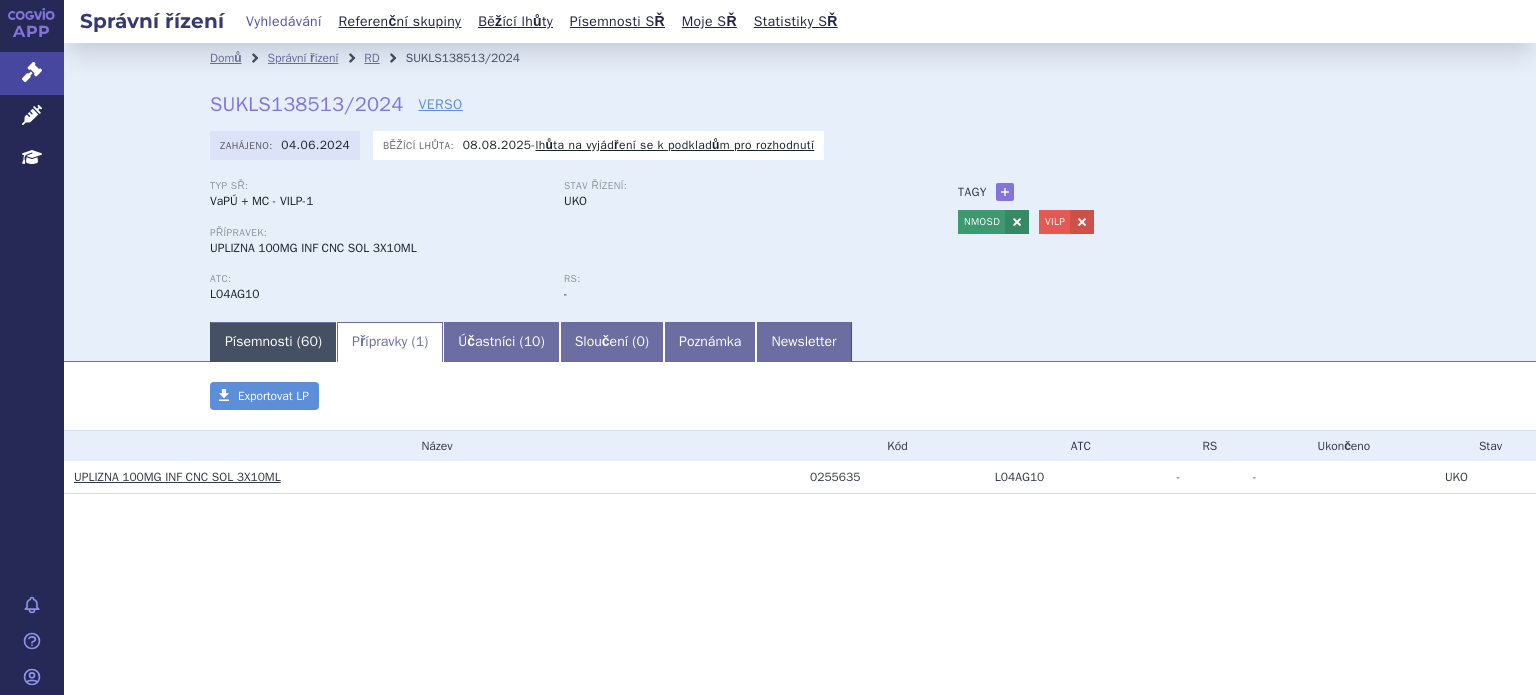 click on "Písemnosti ( 60 )" at bounding box center (273, 342) 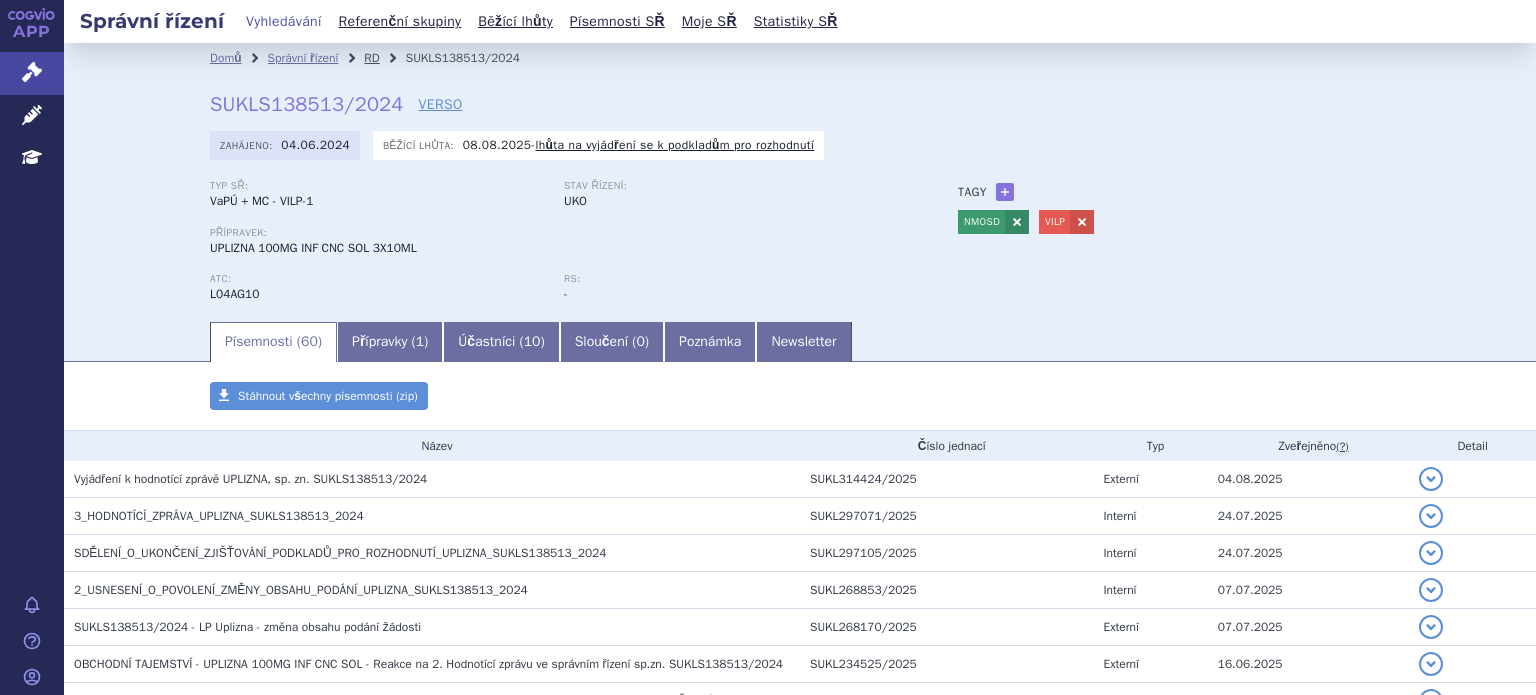 click on "RD" at bounding box center (371, 58) 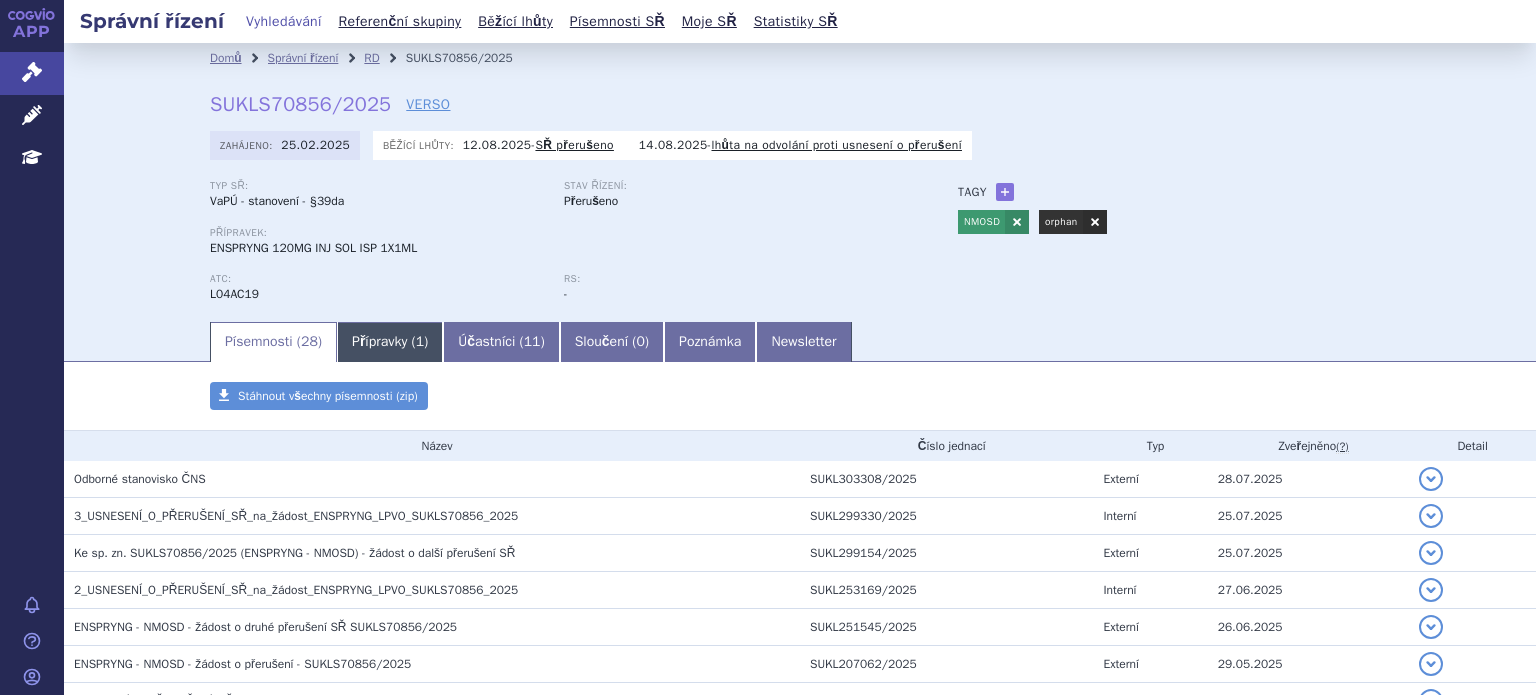 scroll, scrollTop: 0, scrollLeft: 0, axis: both 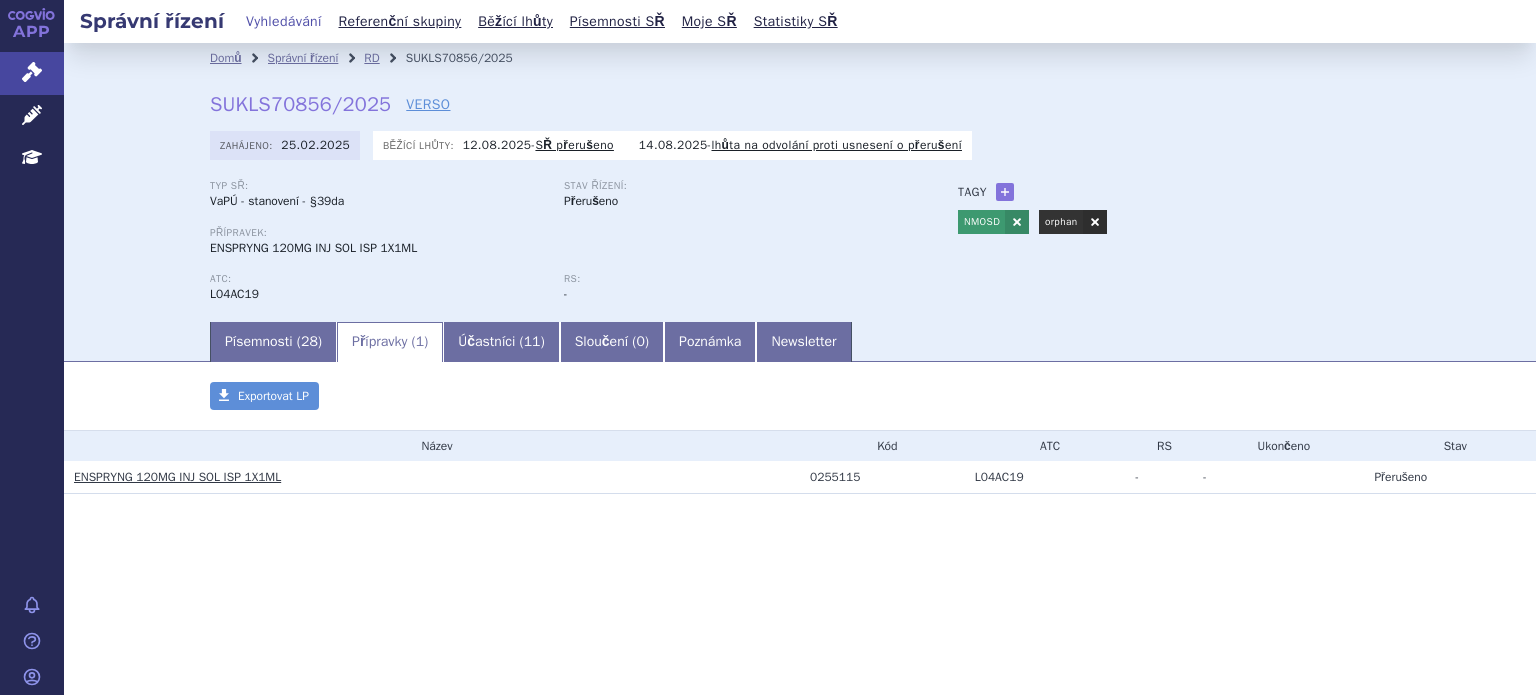 click on "ENSPRYNG 120MG INJ SOL ISP 1X1ML" at bounding box center [177, 477] 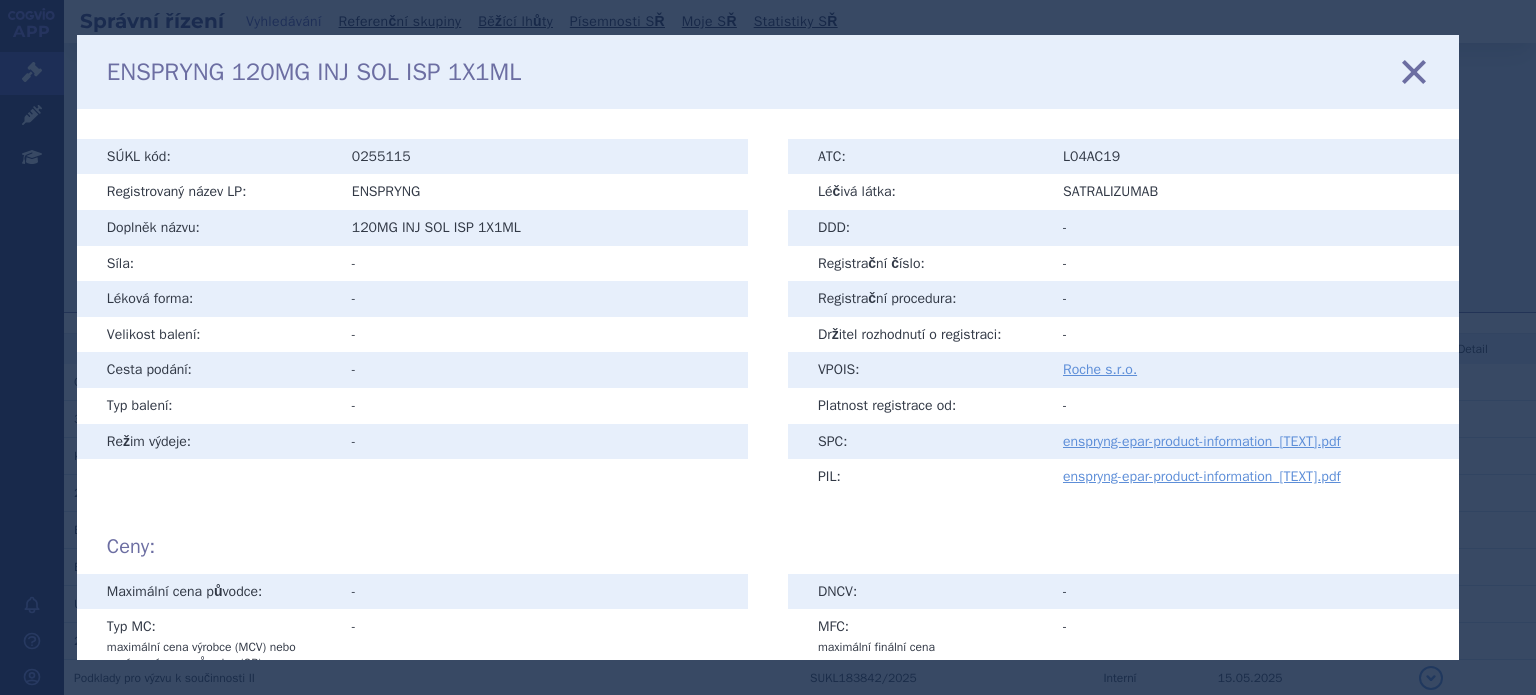 scroll, scrollTop: 0, scrollLeft: 0, axis: both 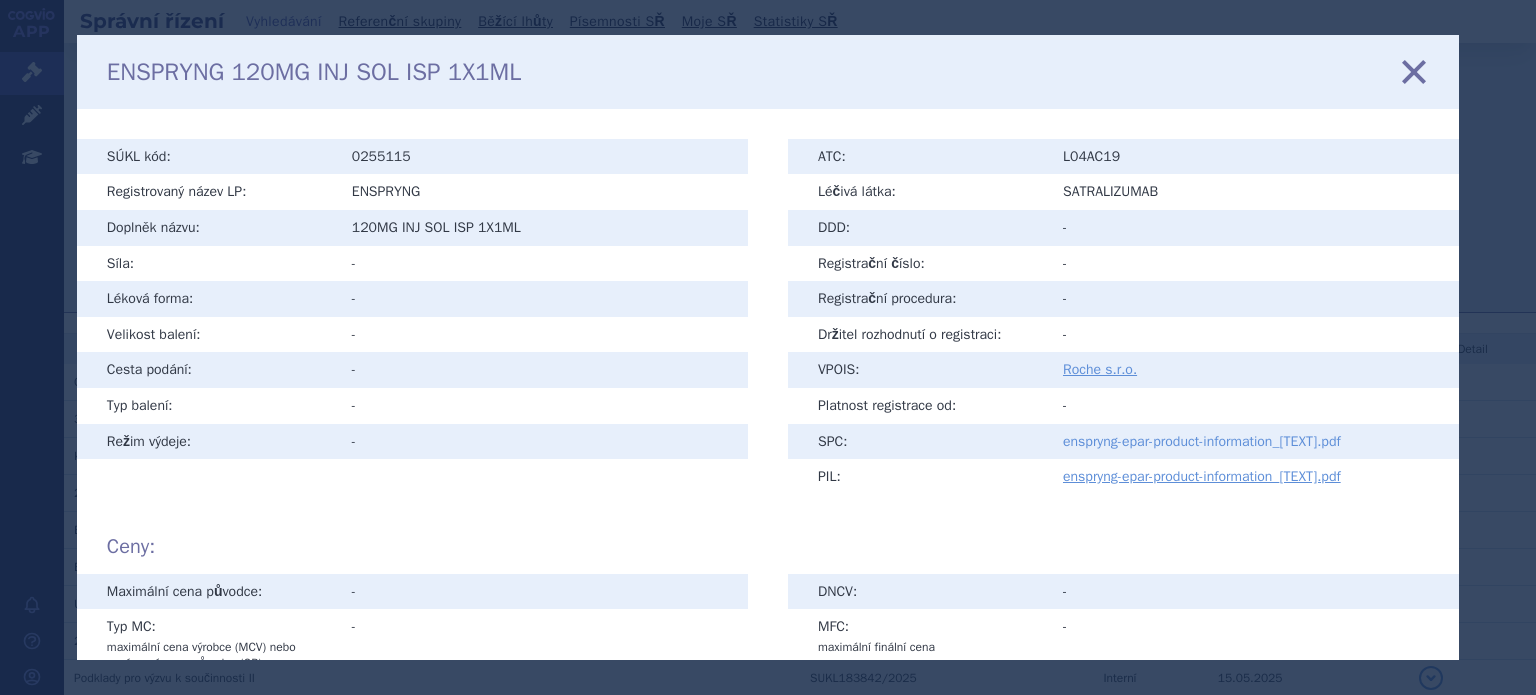 click on "enspryng-epar-product-information_cs.pdf" at bounding box center (1202, 441) 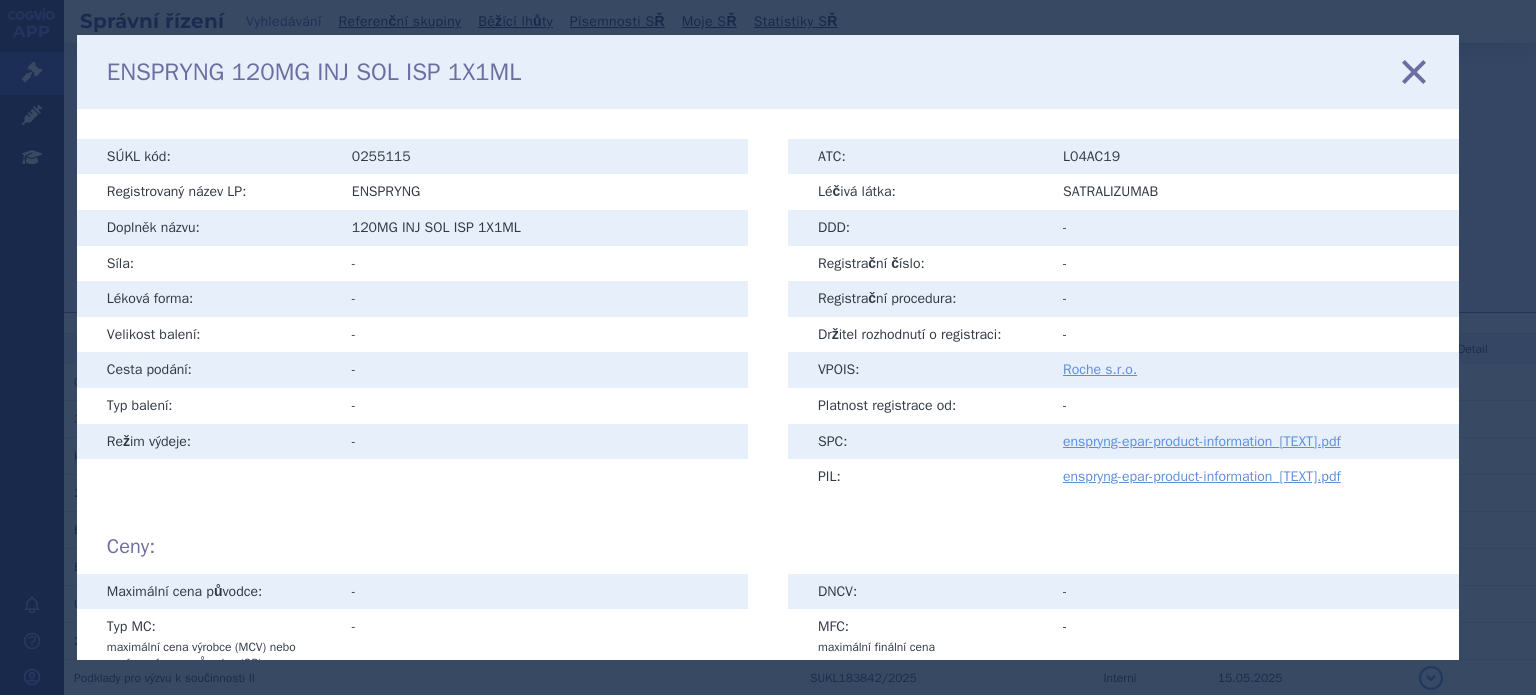 click at bounding box center (1414, 72) 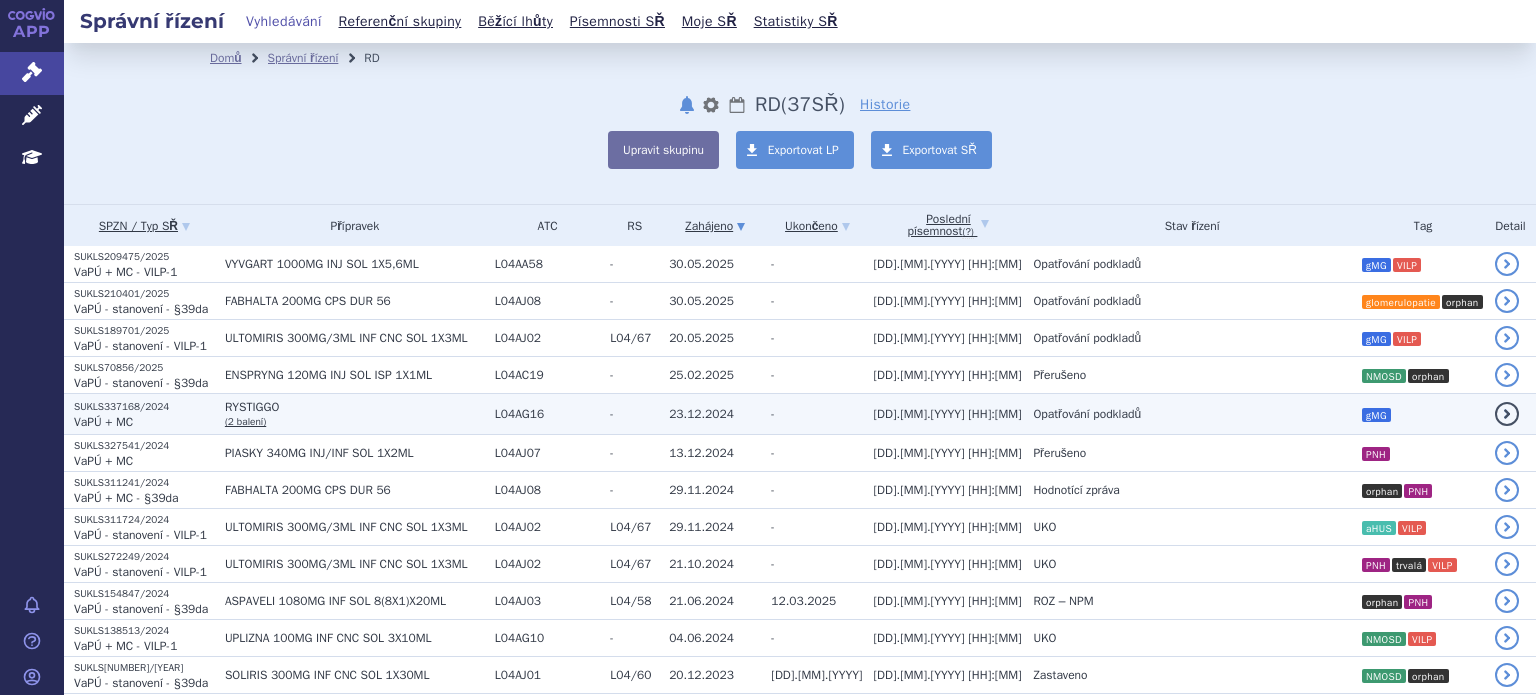 scroll, scrollTop: 0, scrollLeft: 0, axis: both 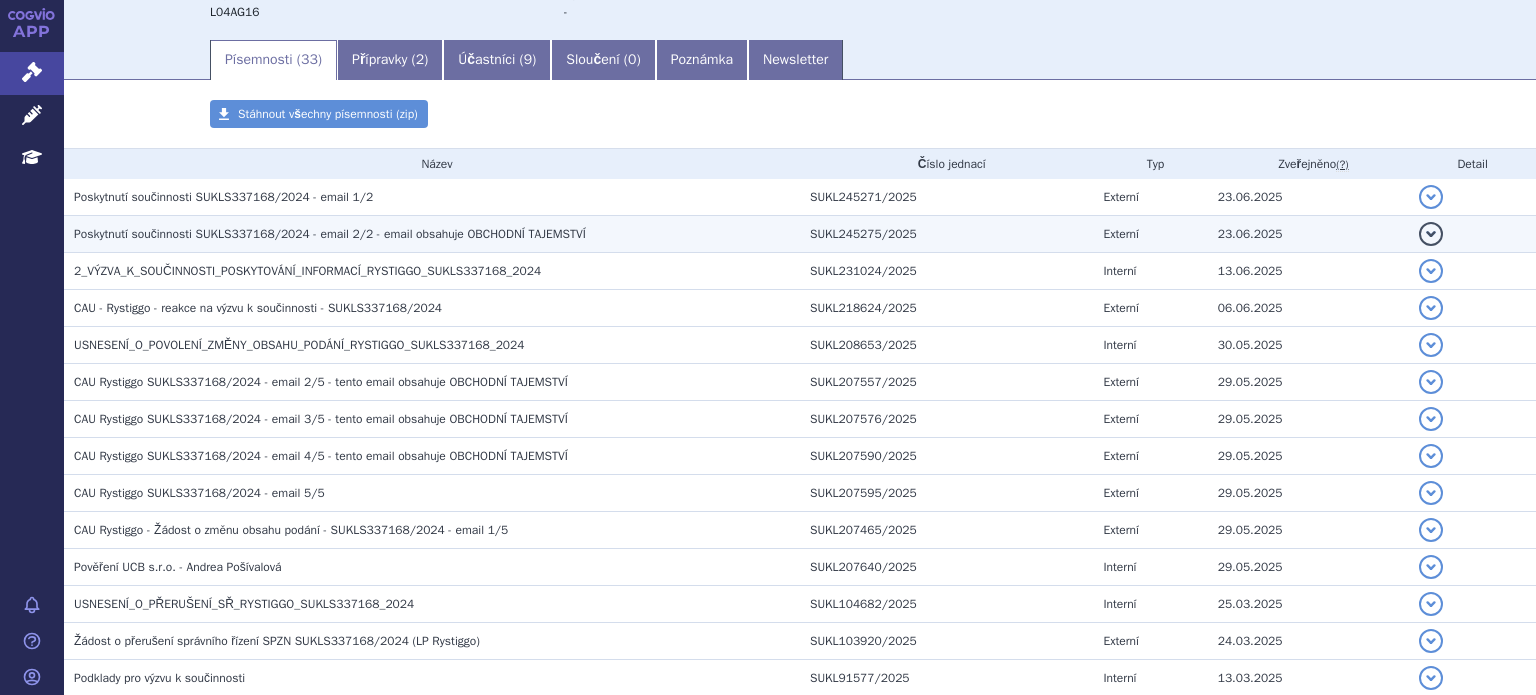 click on "Poskytnutí součinnosti SUKLS337168/2024 - email 2/2 - email obsahuje OBCHODNÍ TAJEMSTVÍ" at bounding box center [330, 234] 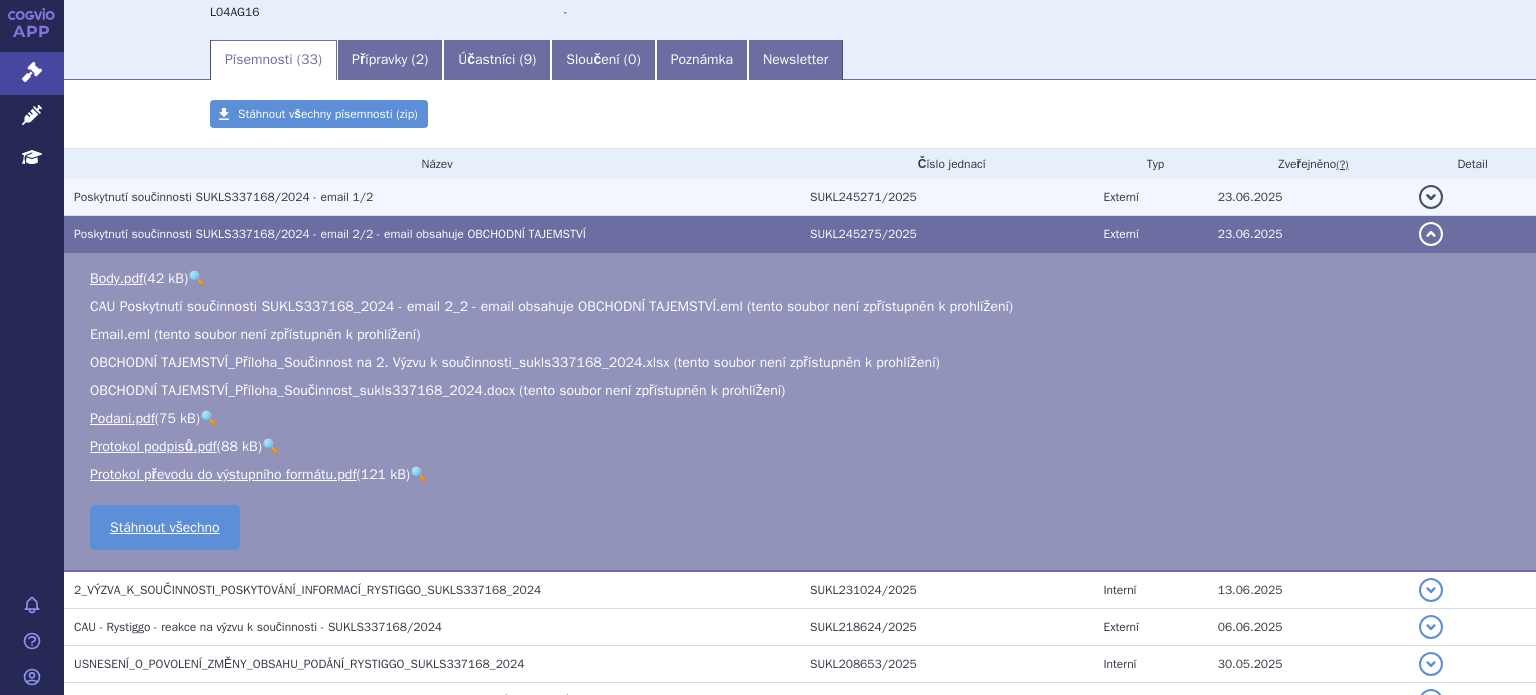 click on "Poskytnutí součinnosti SUKLS337168/2024 - email 1/2" at bounding box center (223, 197) 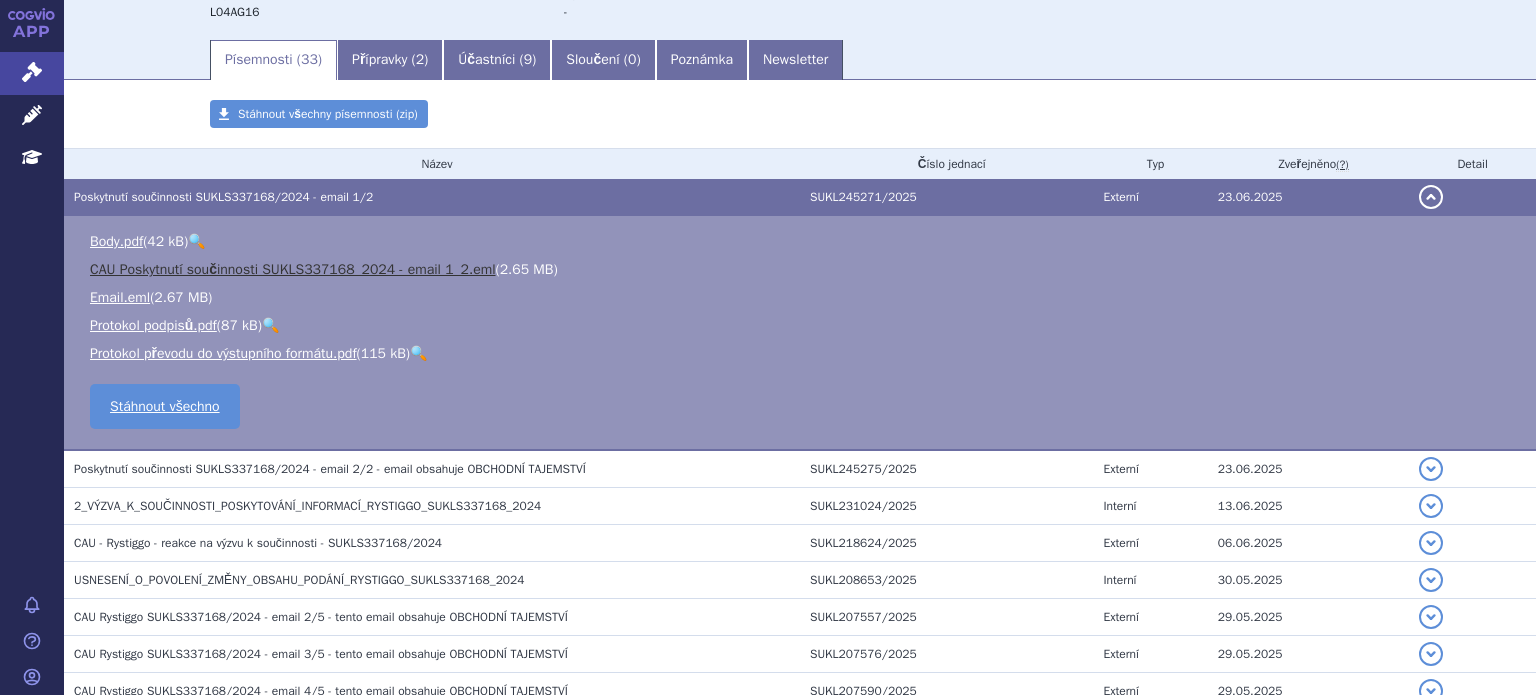 click on "CAU Poskytnutí součinnosti SUKLS337168_2024 - email 1_2.eml" at bounding box center (293, 269) 